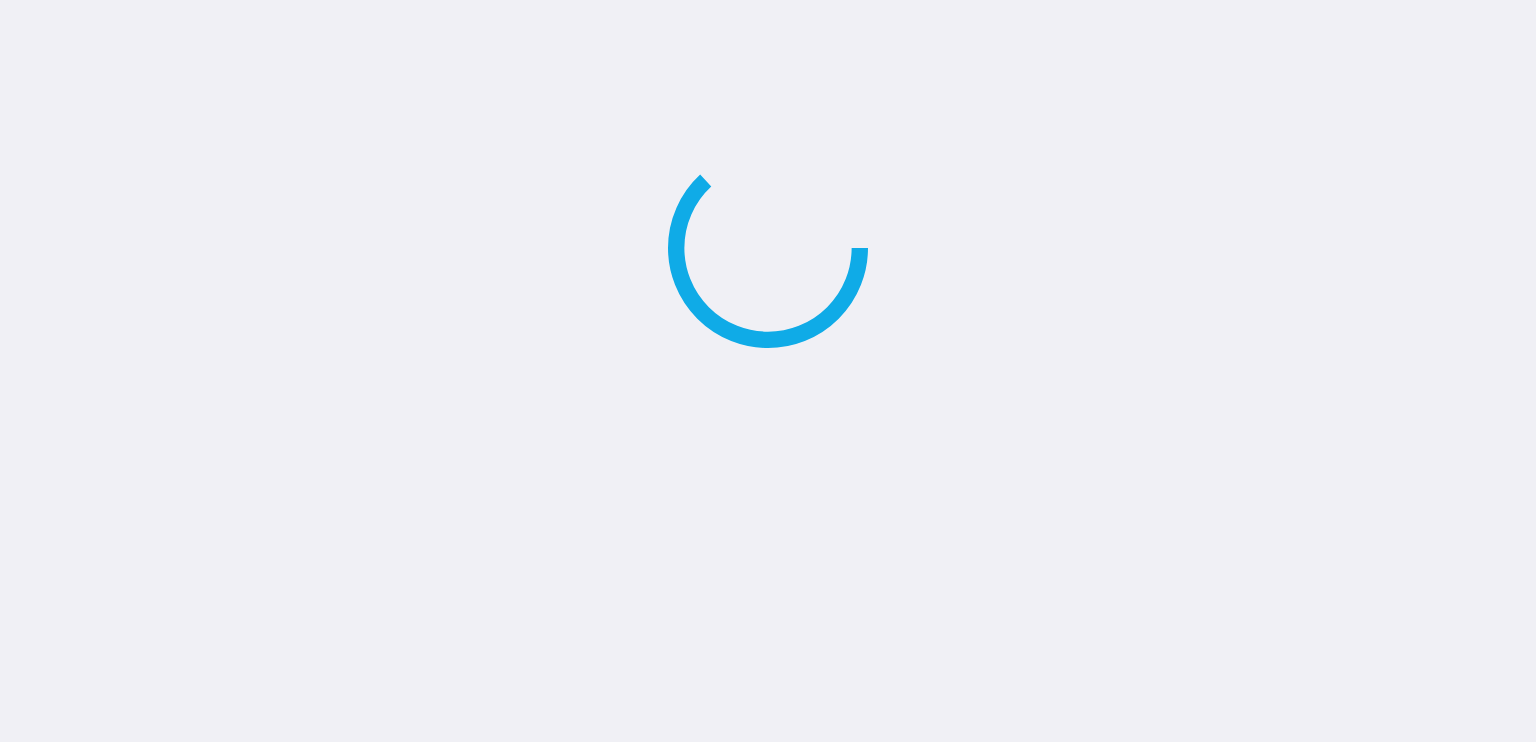 scroll, scrollTop: 0, scrollLeft: 0, axis: both 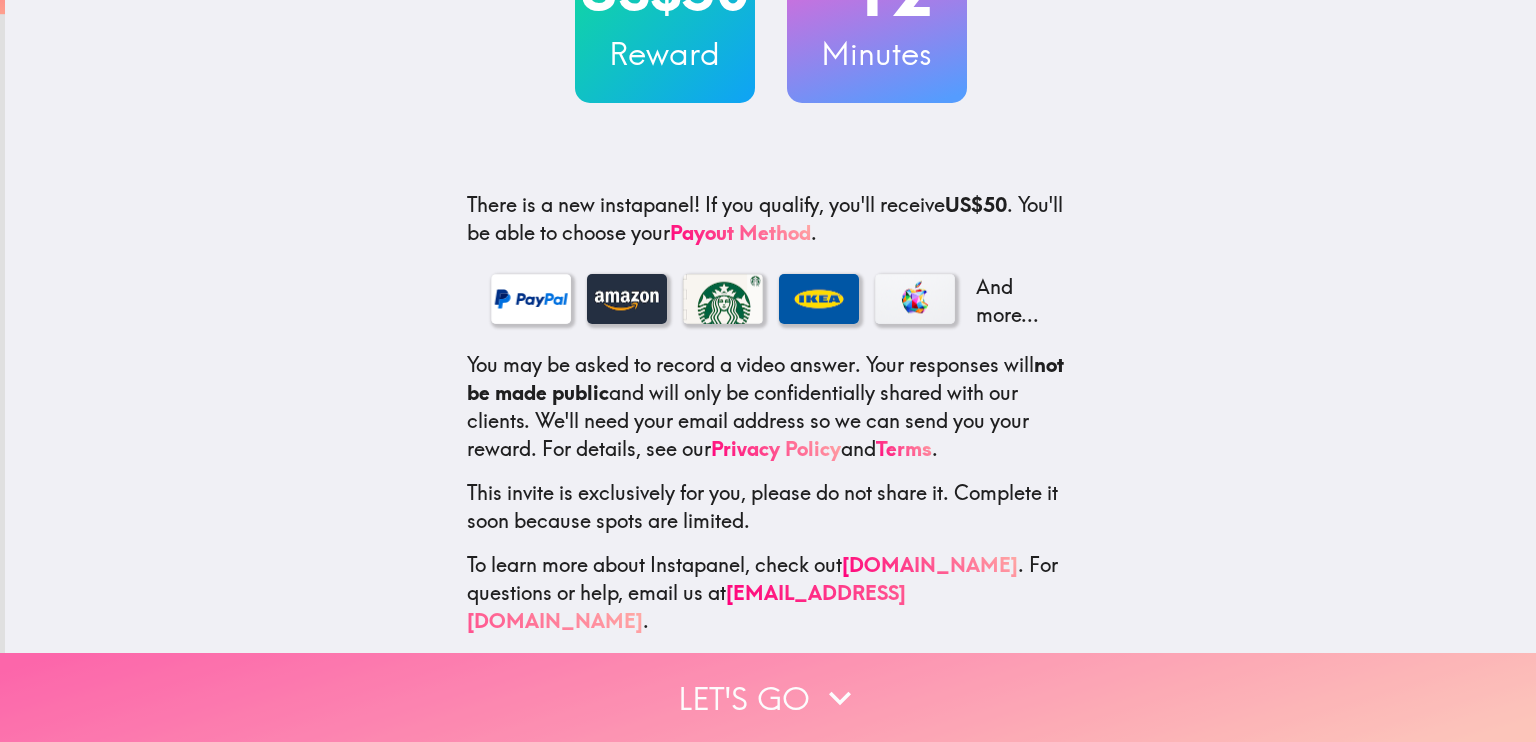 click on "Let's go" at bounding box center (768, 697) 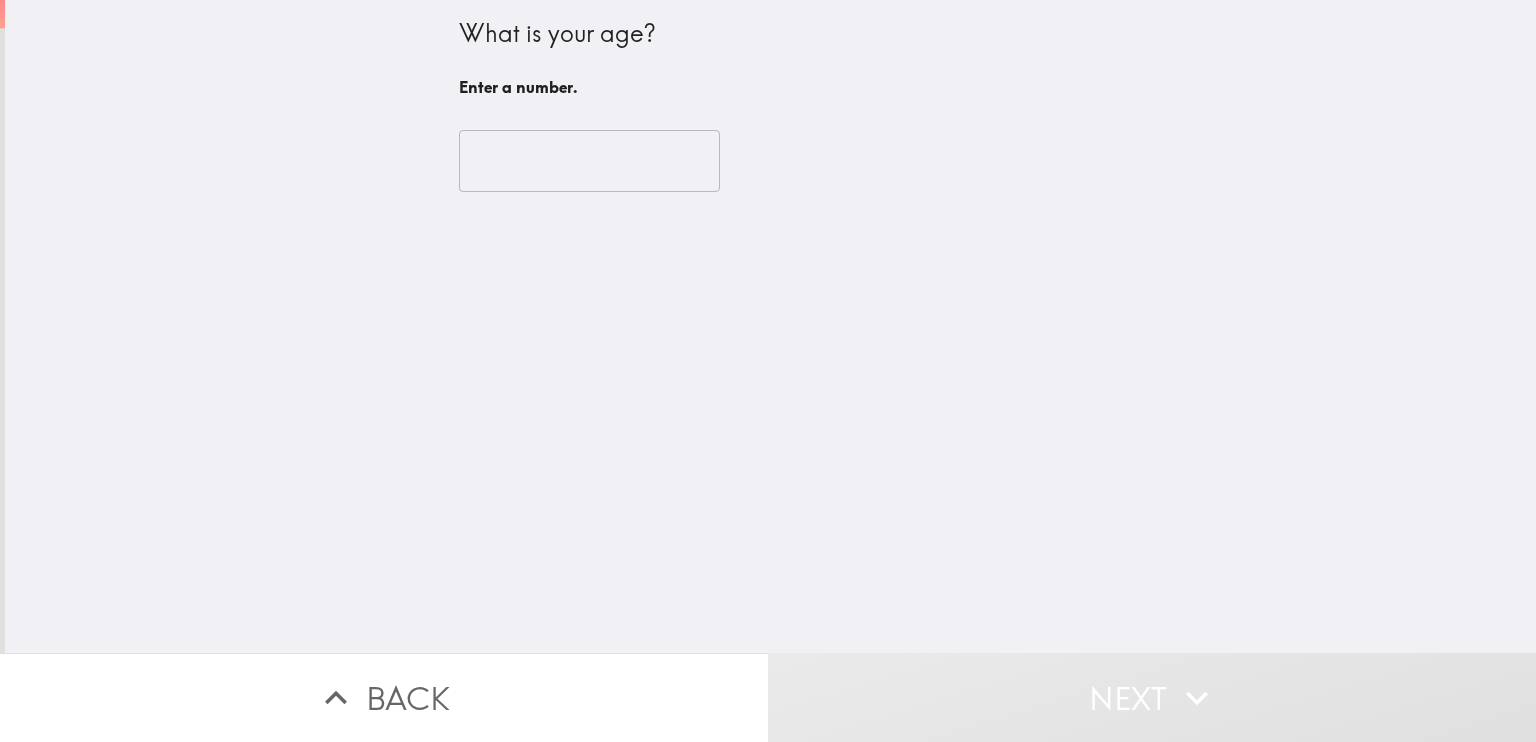 click at bounding box center (589, 161) 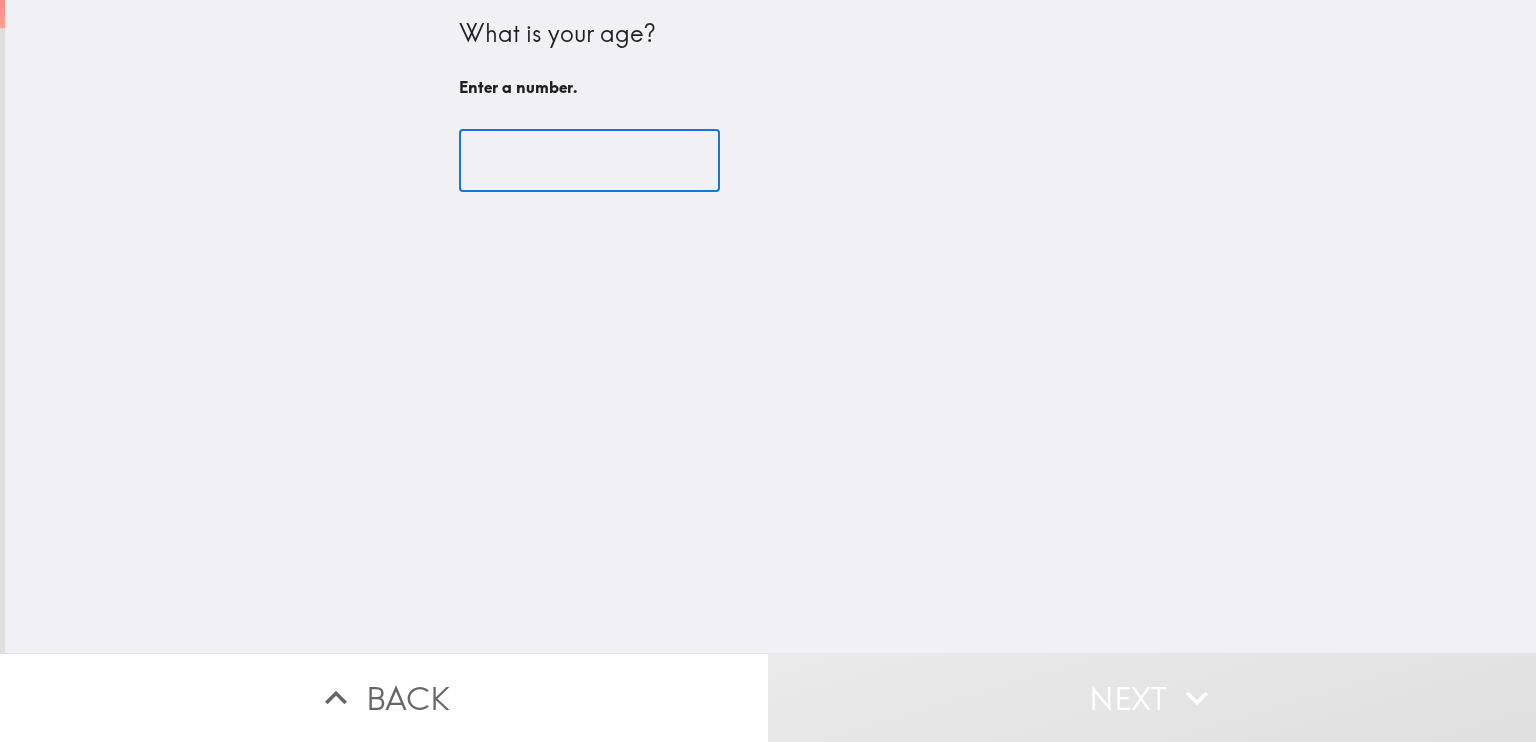 drag, startPoint x: 564, startPoint y: 175, endPoint x: 500, endPoint y: 170, distance: 64.195015 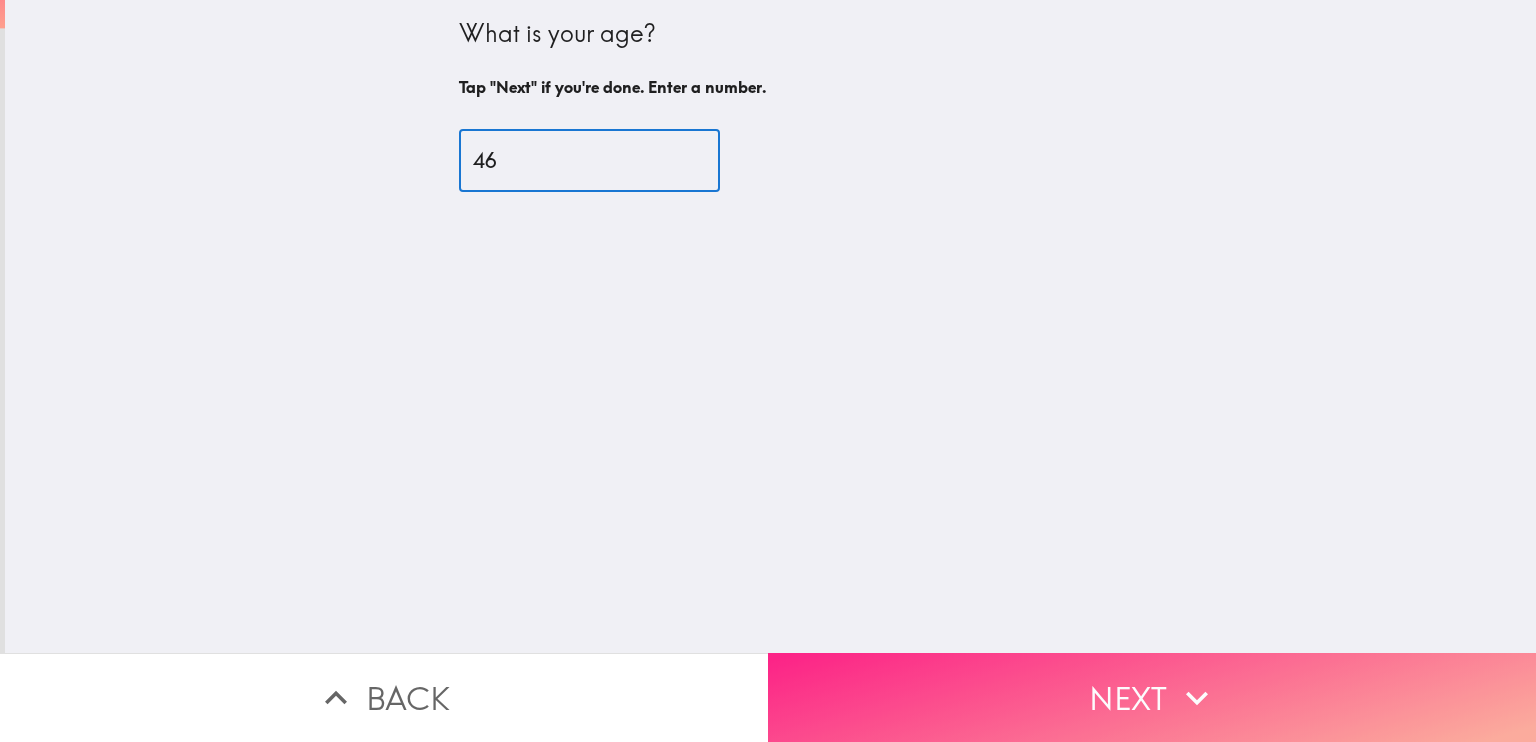 type on "46" 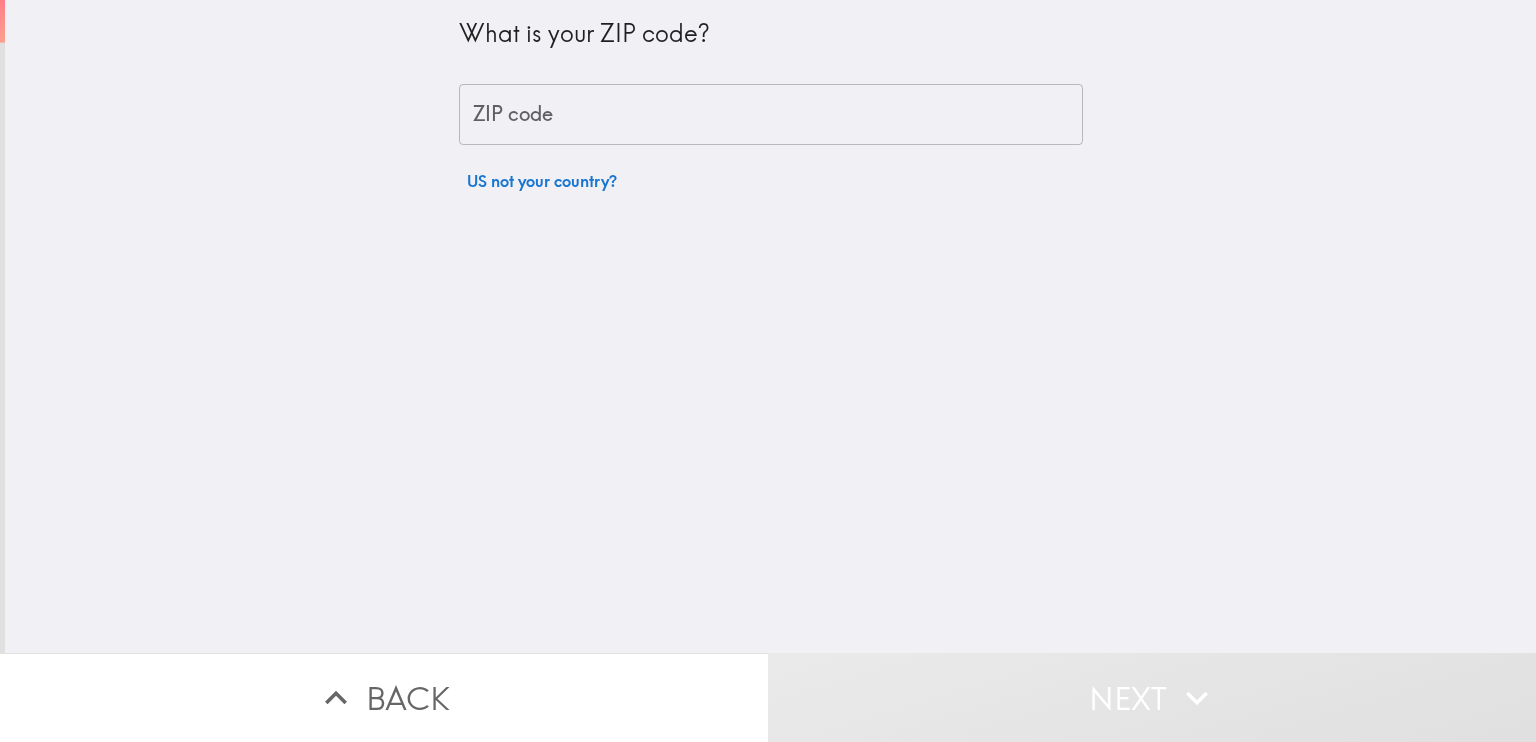 click on "ZIP code" at bounding box center [771, 115] 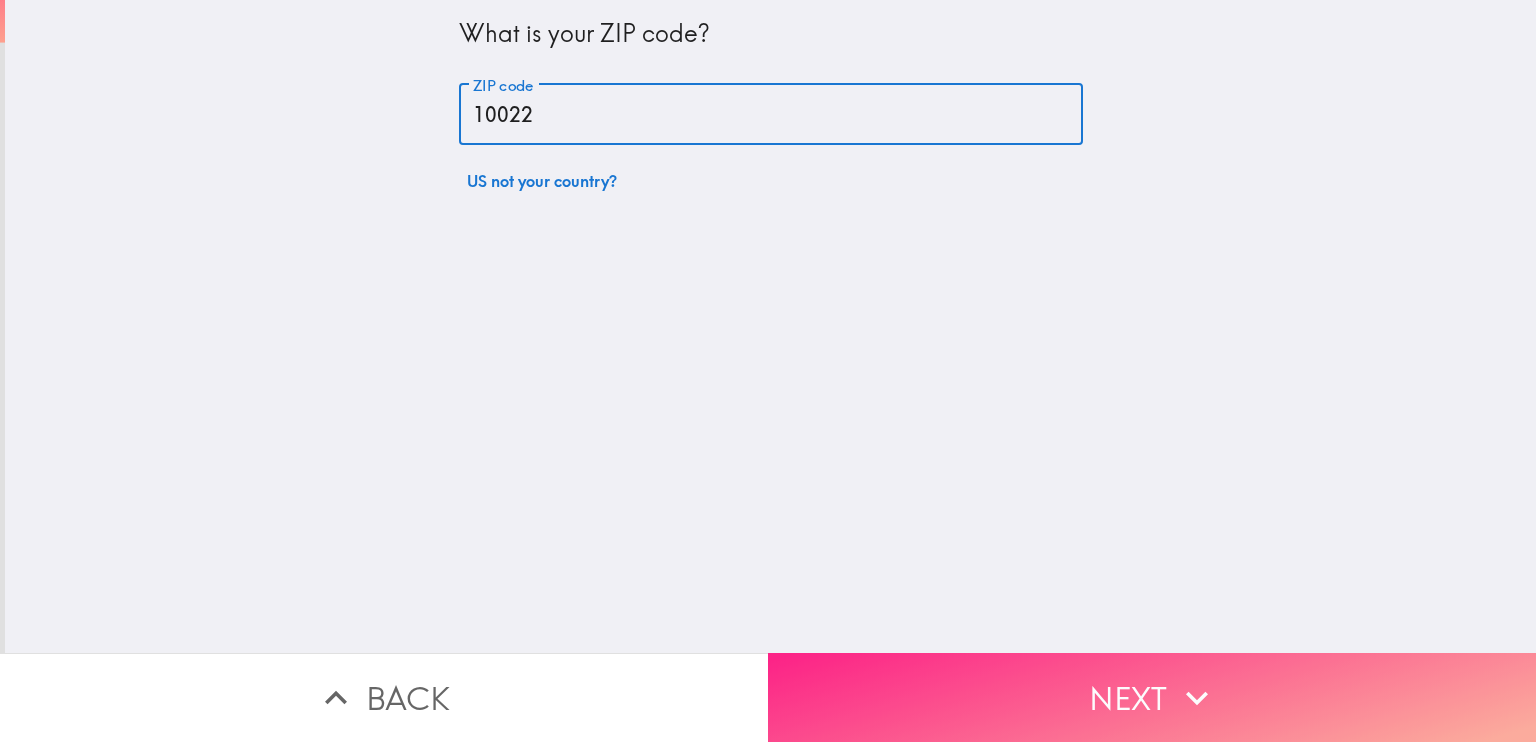 type on "10022" 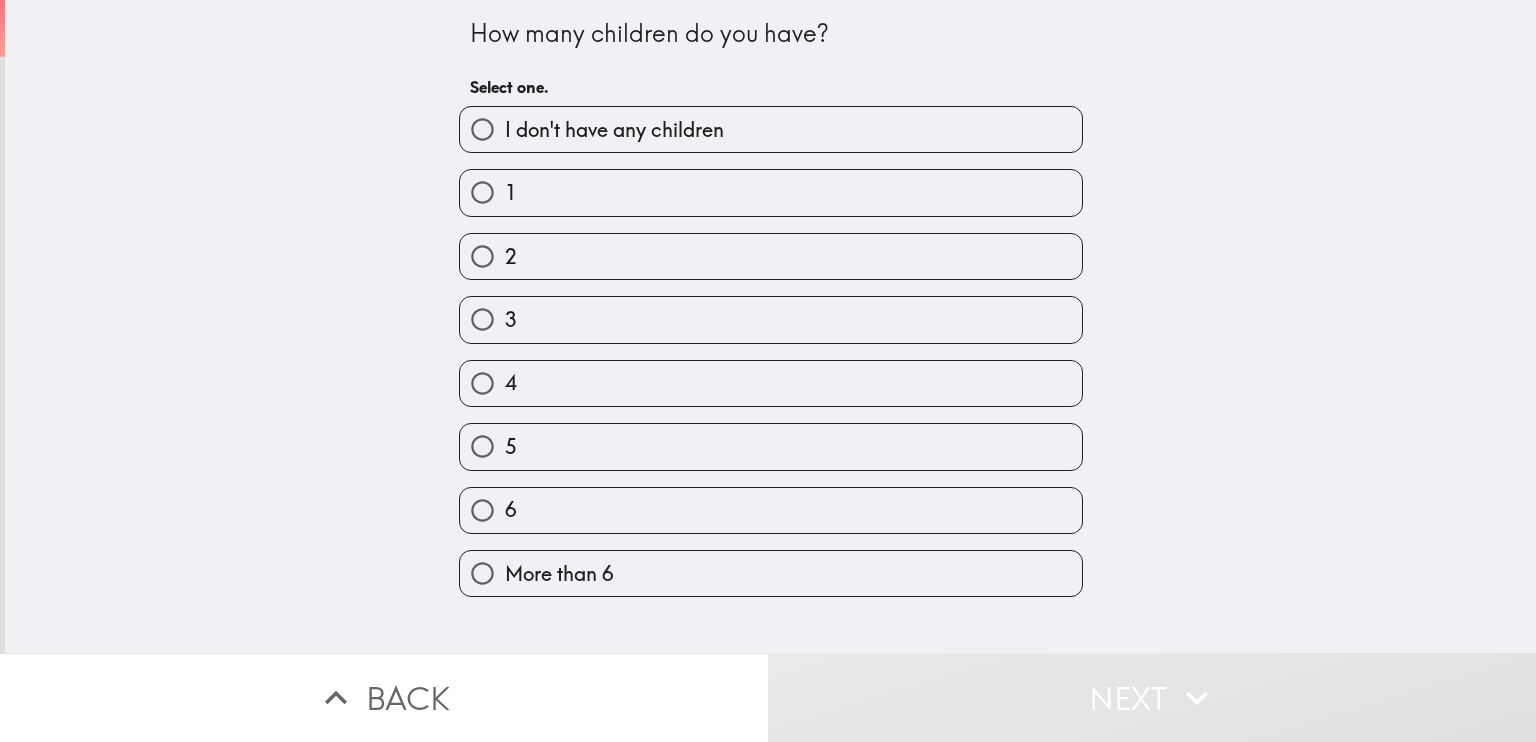 click on "1" at bounding box center (482, 192) 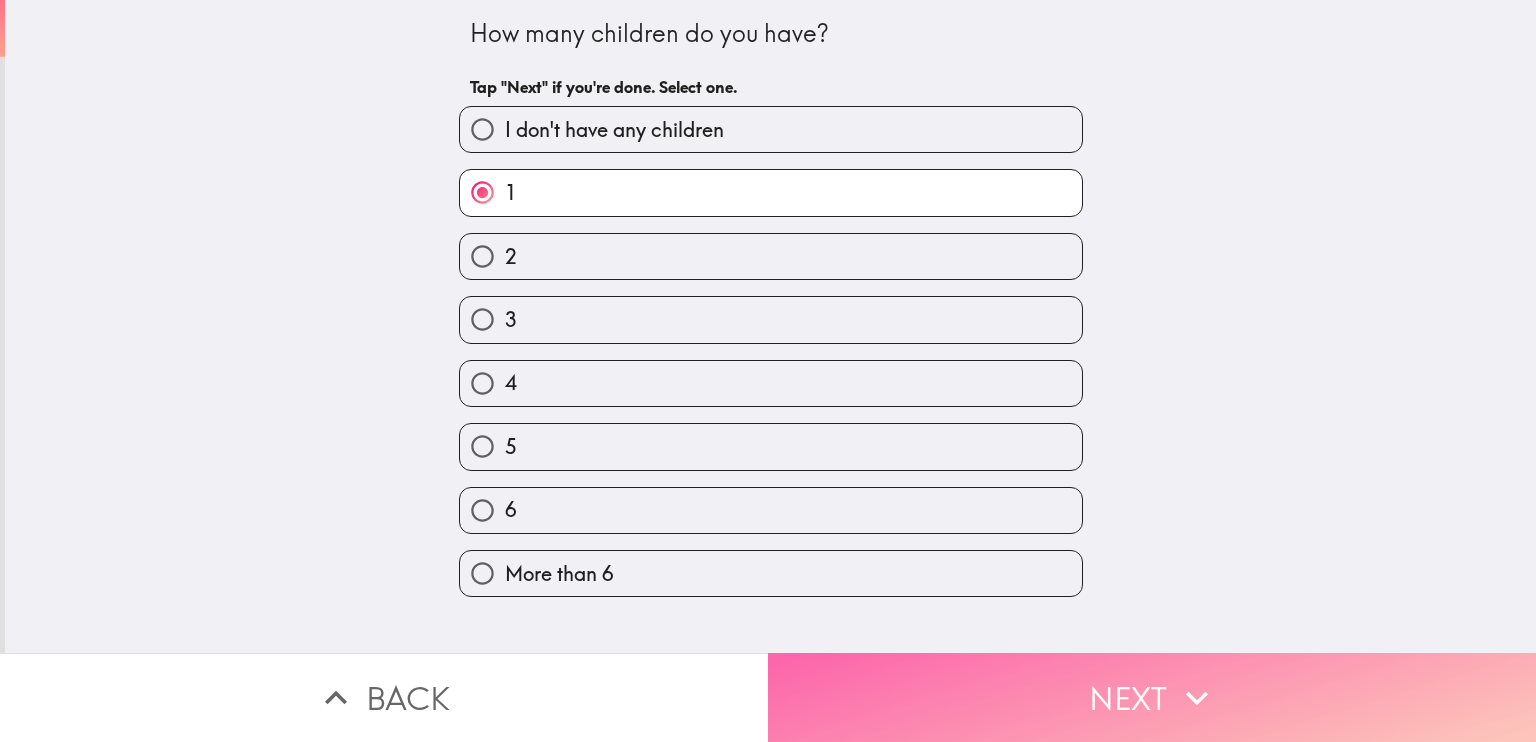 click on "Next" at bounding box center (1152, 697) 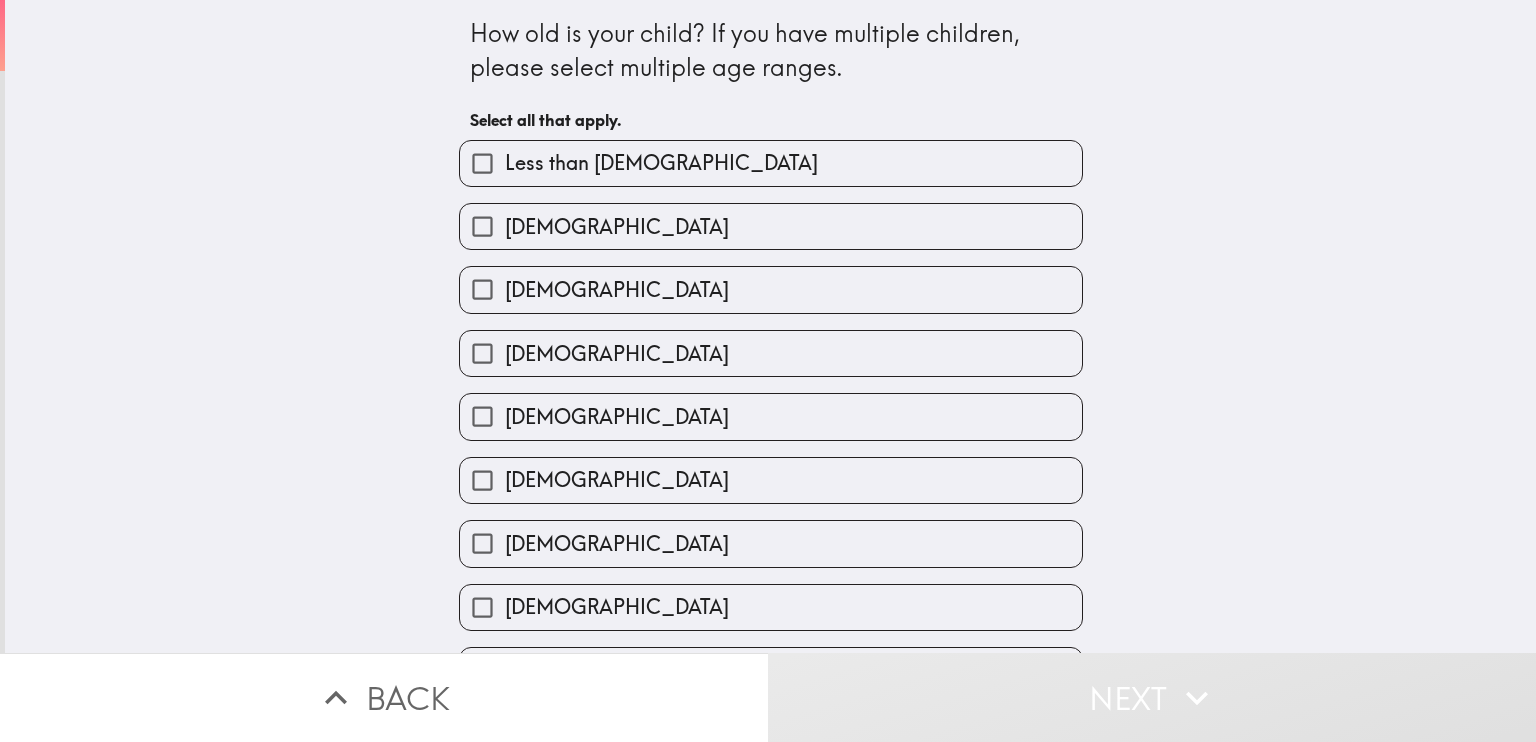 click on "[DEMOGRAPHIC_DATA]" at bounding box center (482, 416) 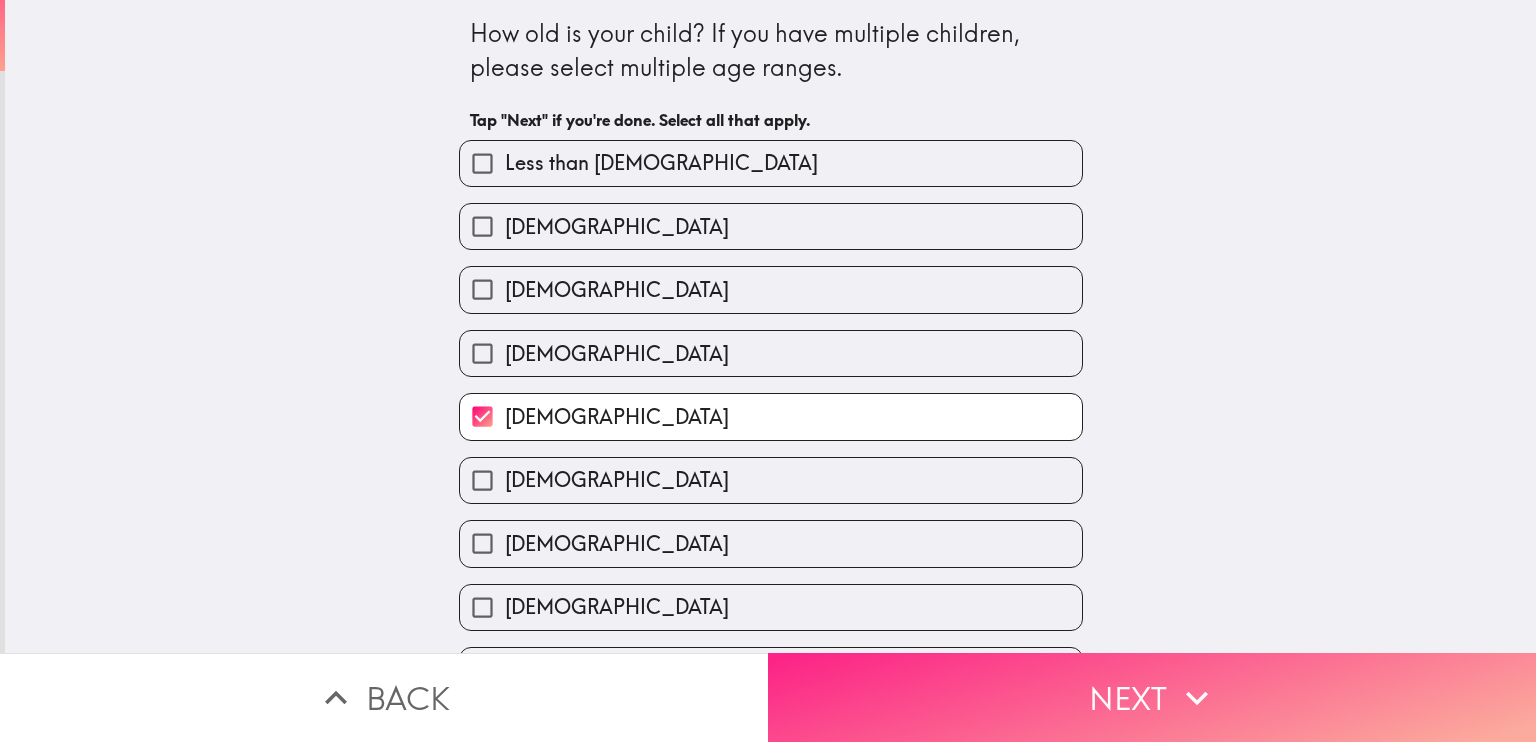 click on "Next" at bounding box center (1152, 697) 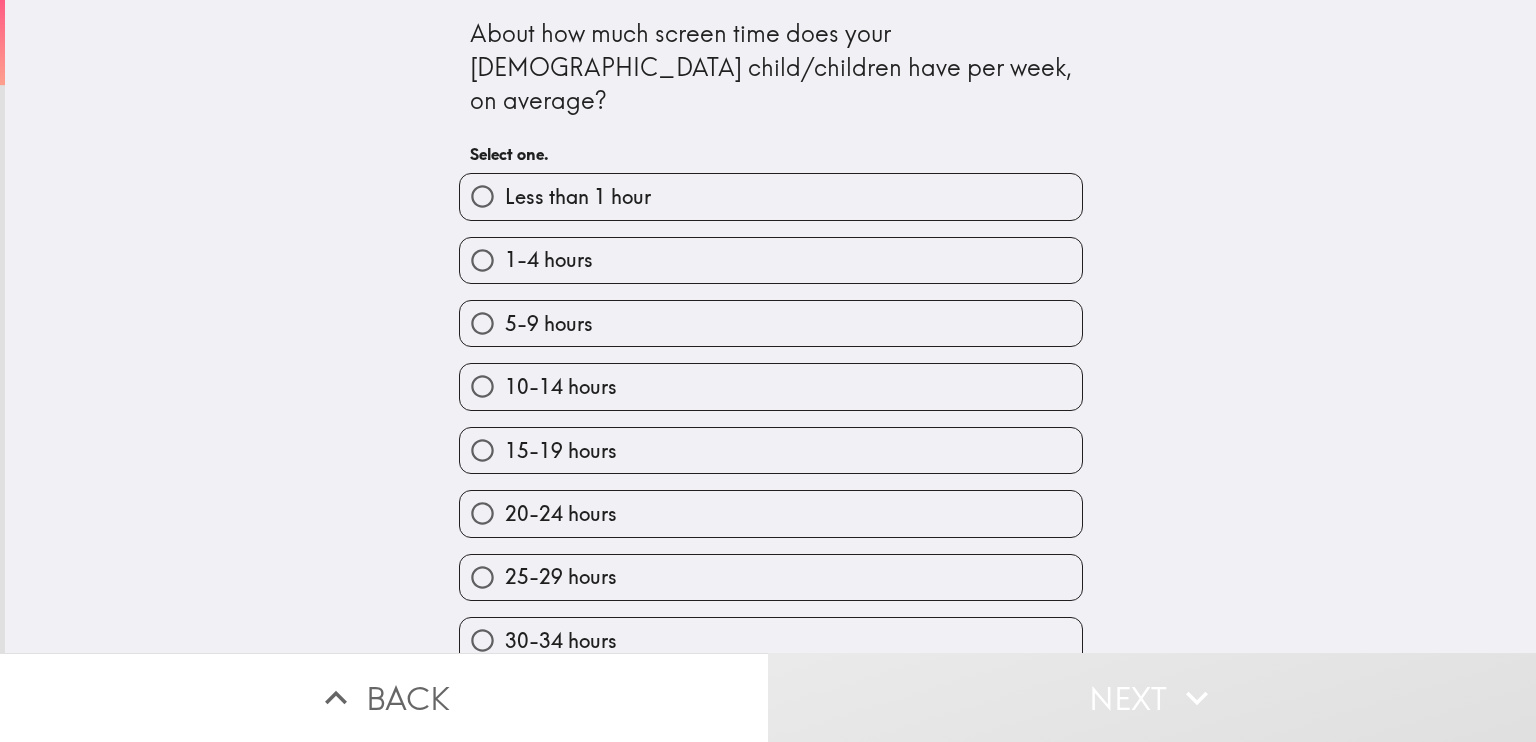 click on "5-9 hours" at bounding box center (482, 323) 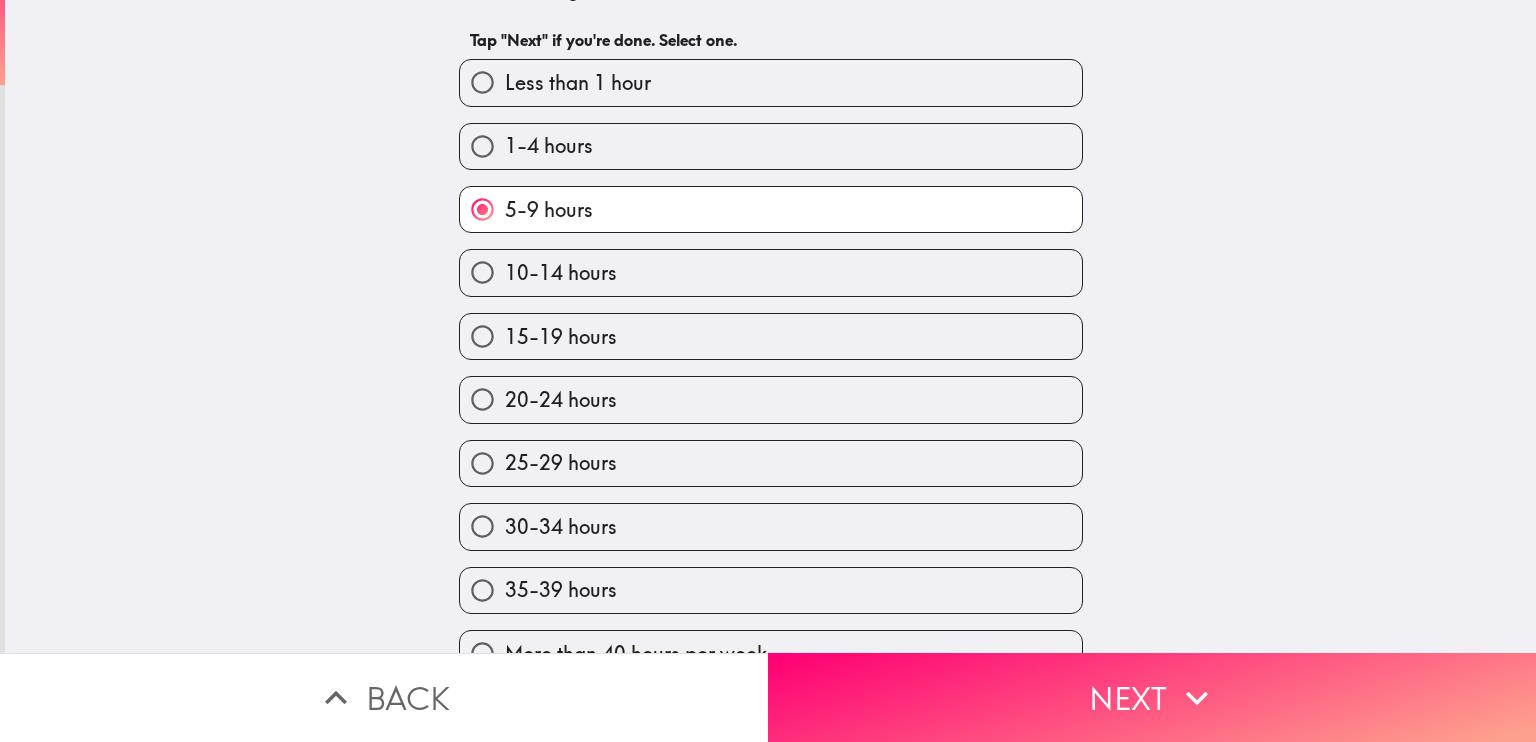 scroll, scrollTop: 178, scrollLeft: 0, axis: vertical 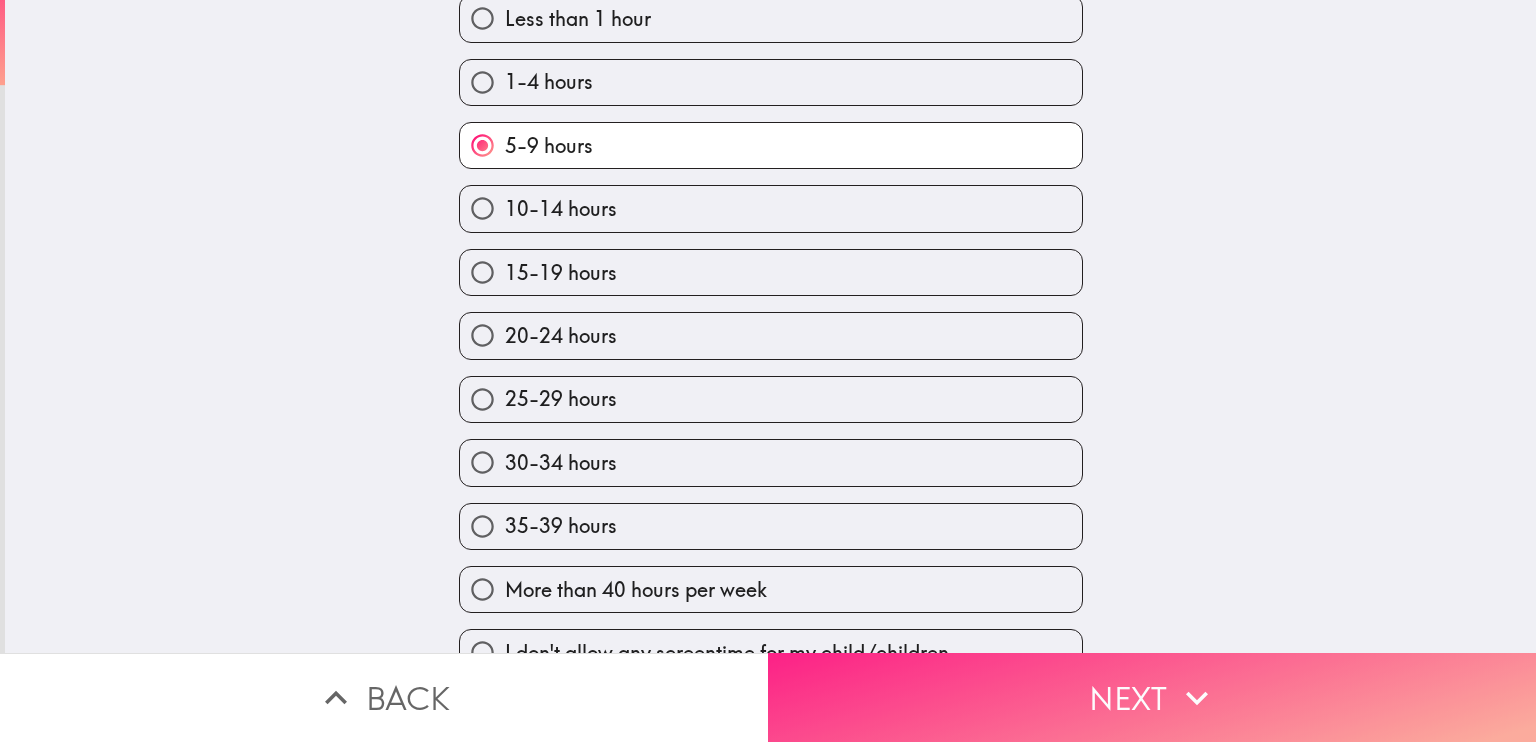 click 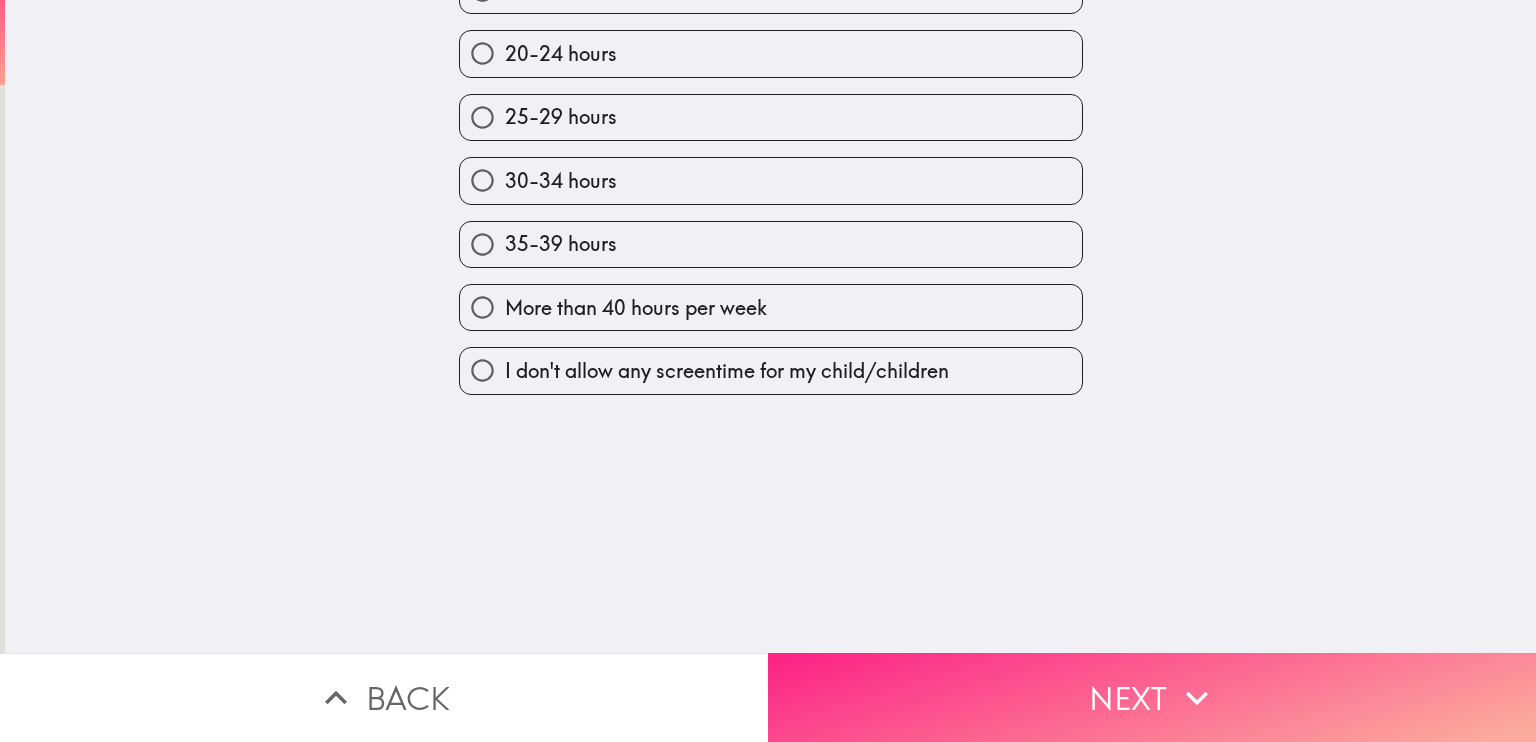 scroll, scrollTop: 0, scrollLeft: 0, axis: both 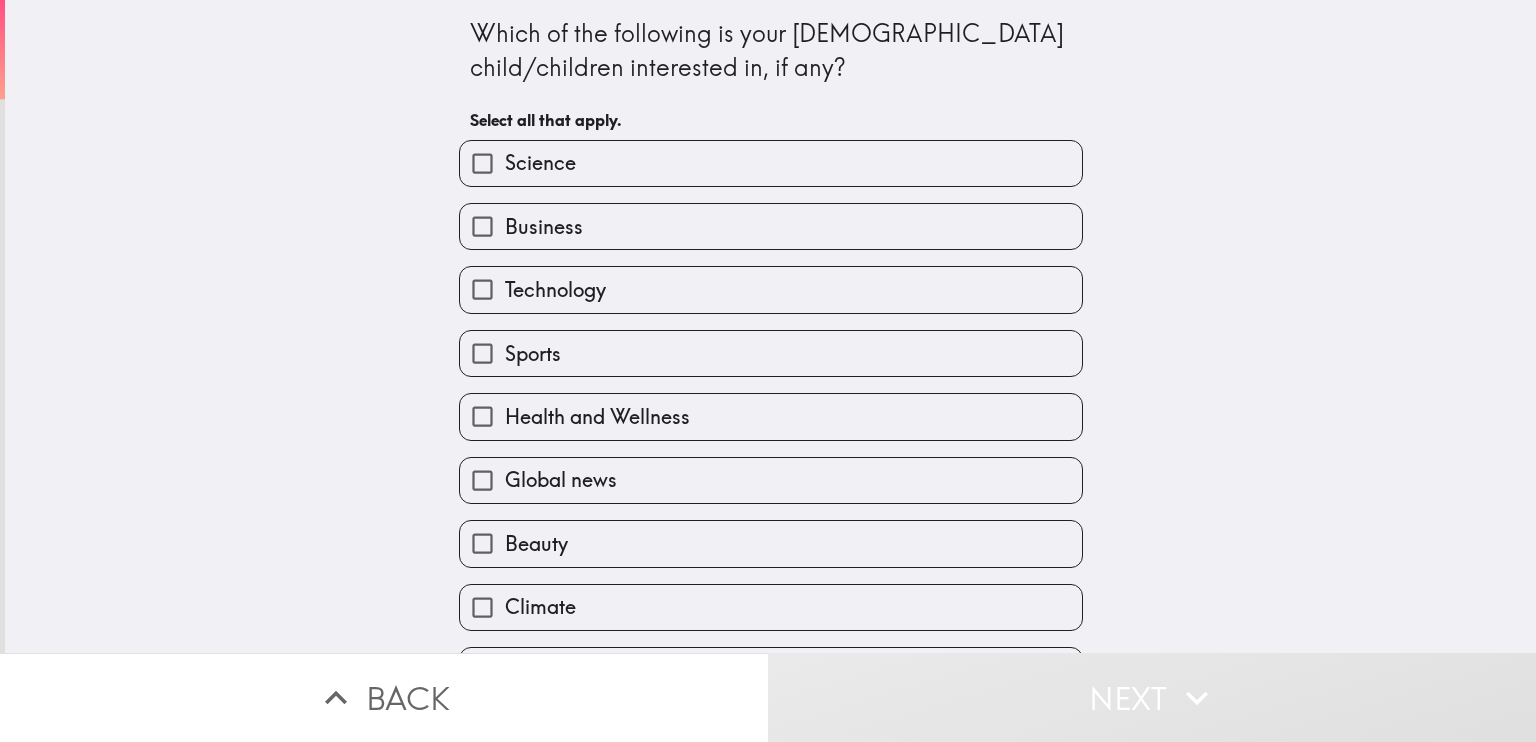 click on "Science" at bounding box center [482, 163] 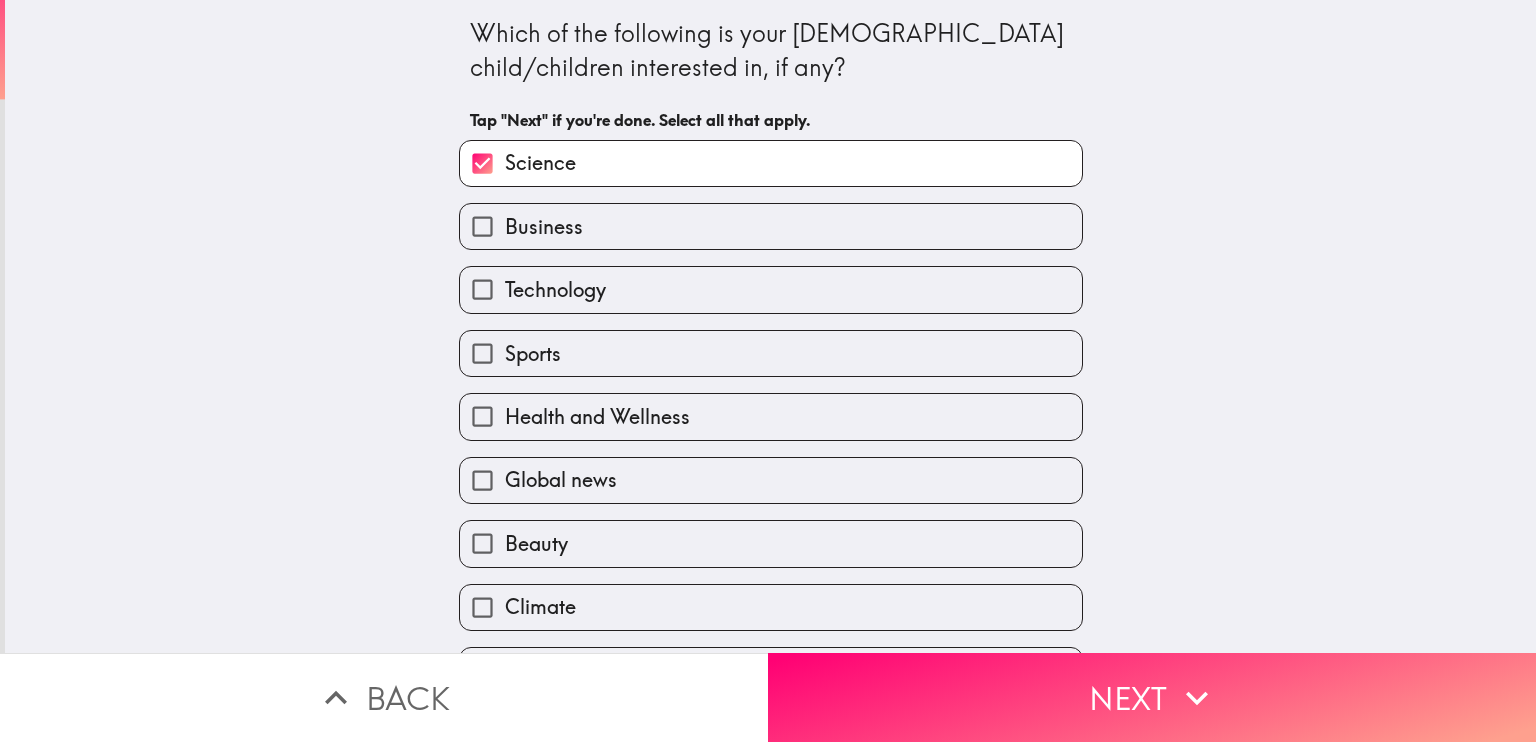 click on "Sports" at bounding box center [482, 353] 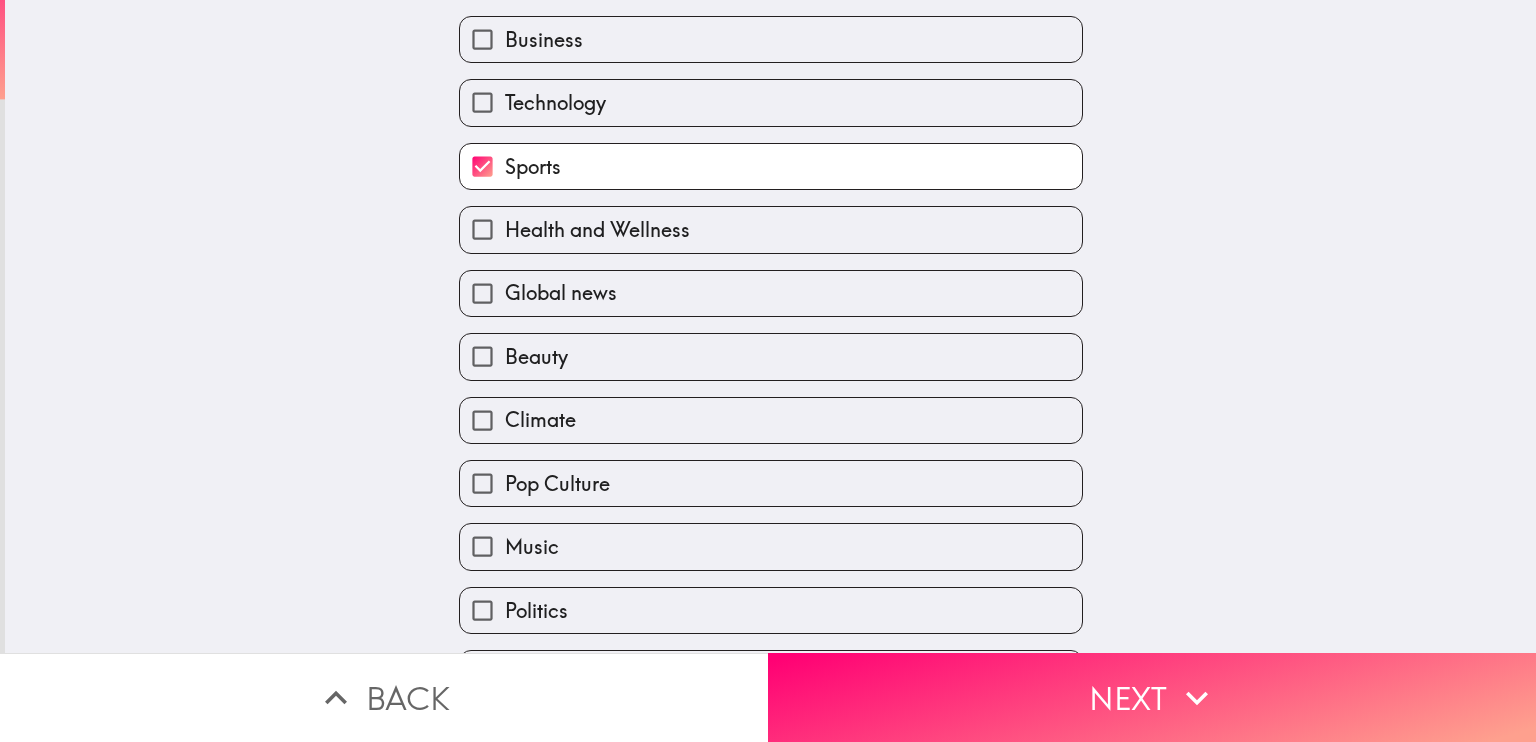 scroll, scrollTop: 187, scrollLeft: 0, axis: vertical 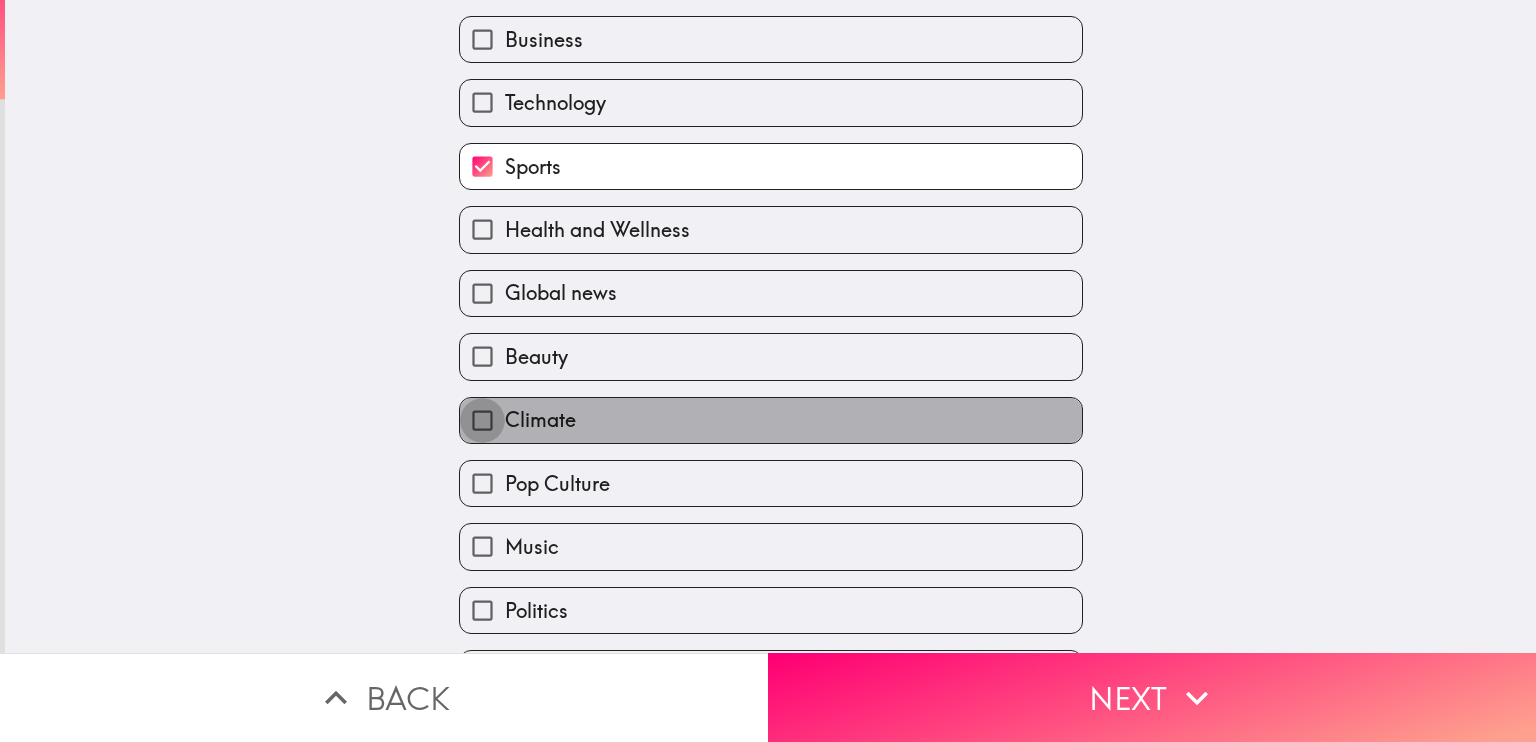 click on "Climate" at bounding box center [482, 420] 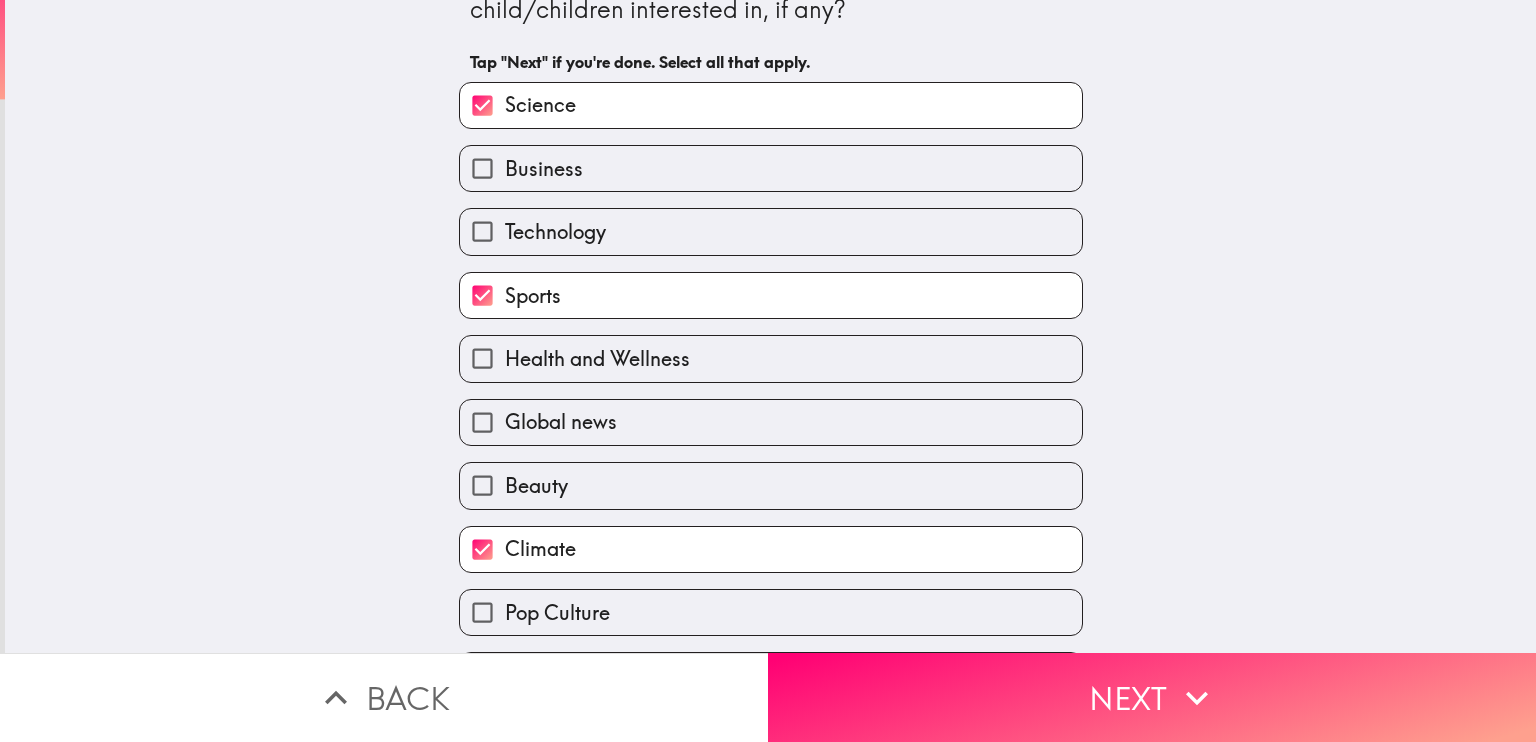 scroll, scrollTop: 72, scrollLeft: 0, axis: vertical 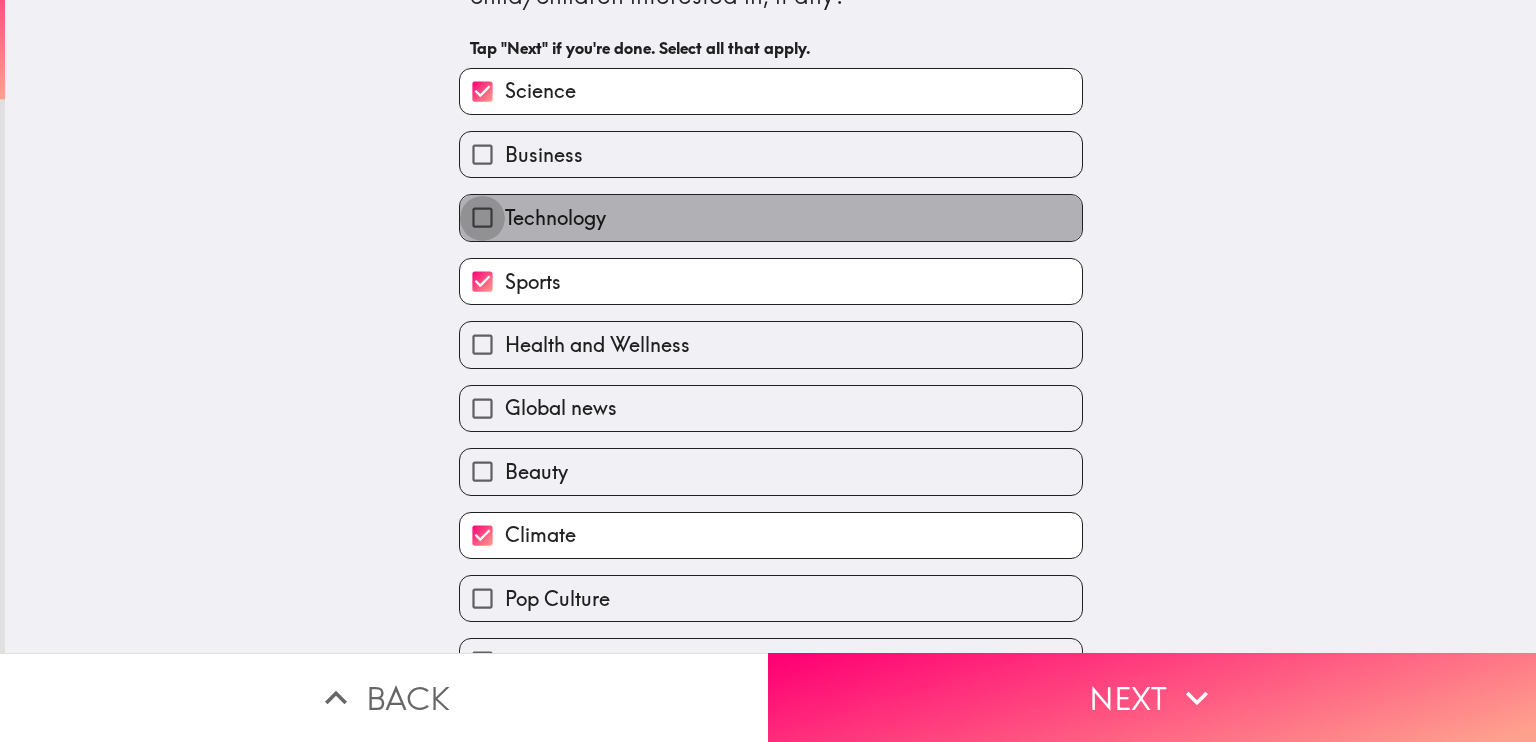 click on "Technology" at bounding box center [482, 217] 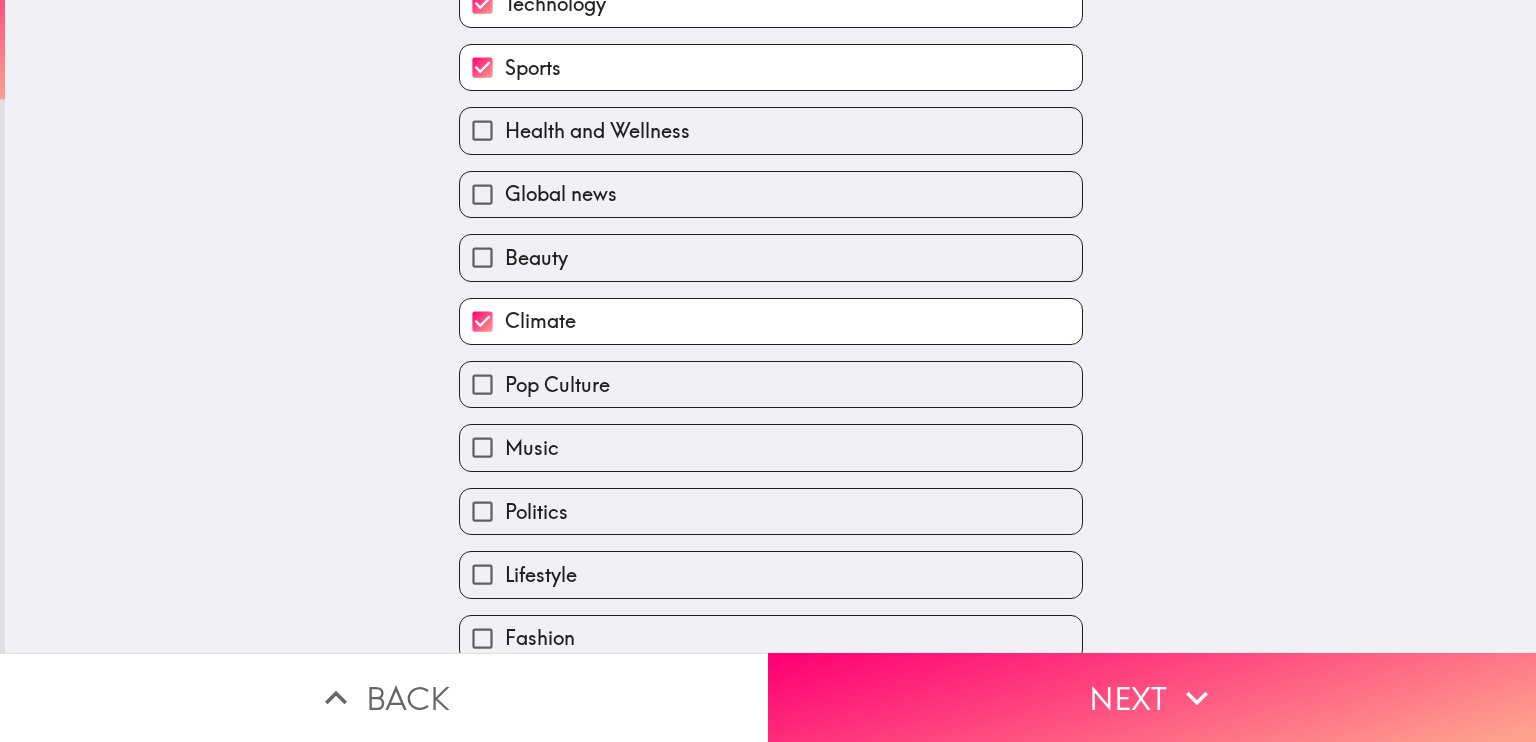 scroll, scrollTop: 304, scrollLeft: 0, axis: vertical 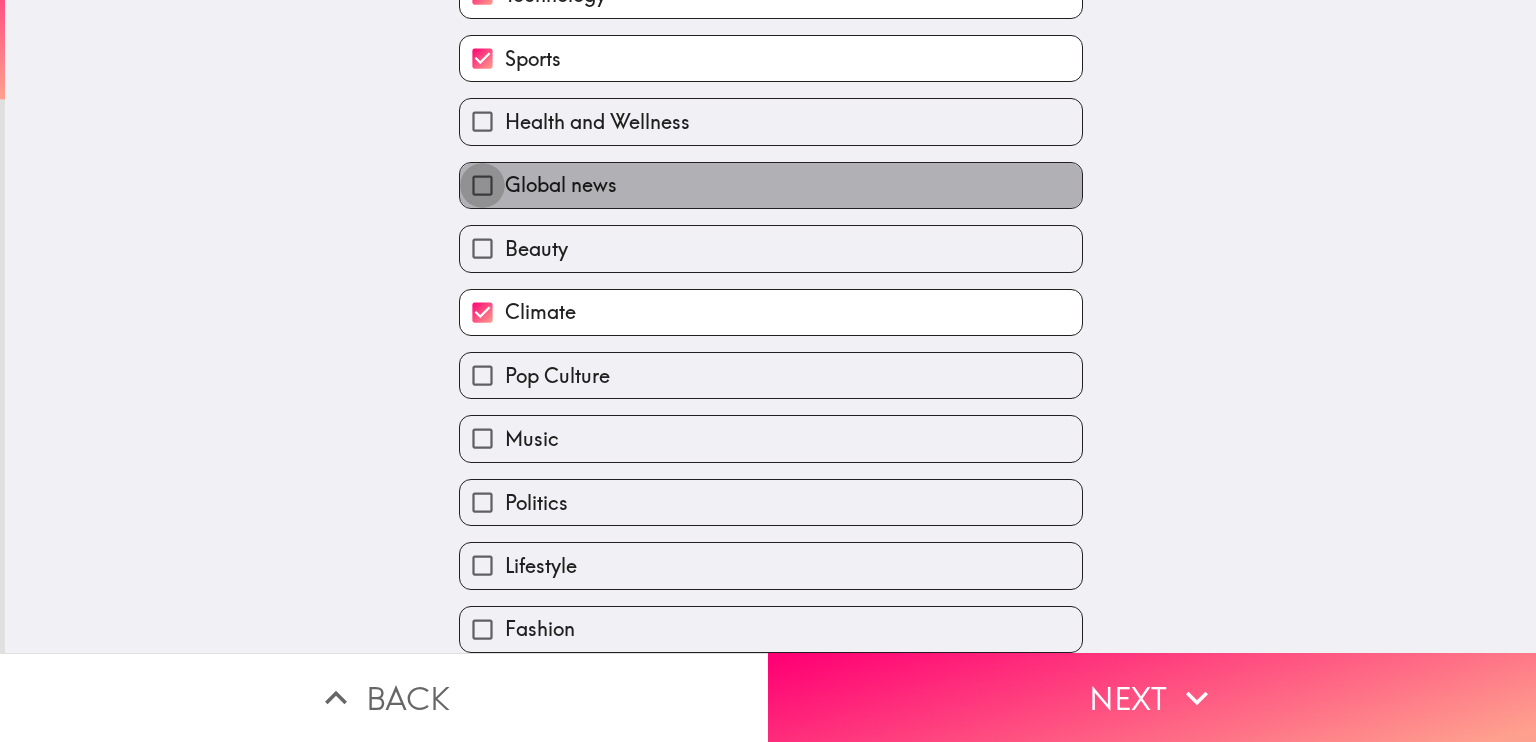 click on "Global news" at bounding box center [482, 185] 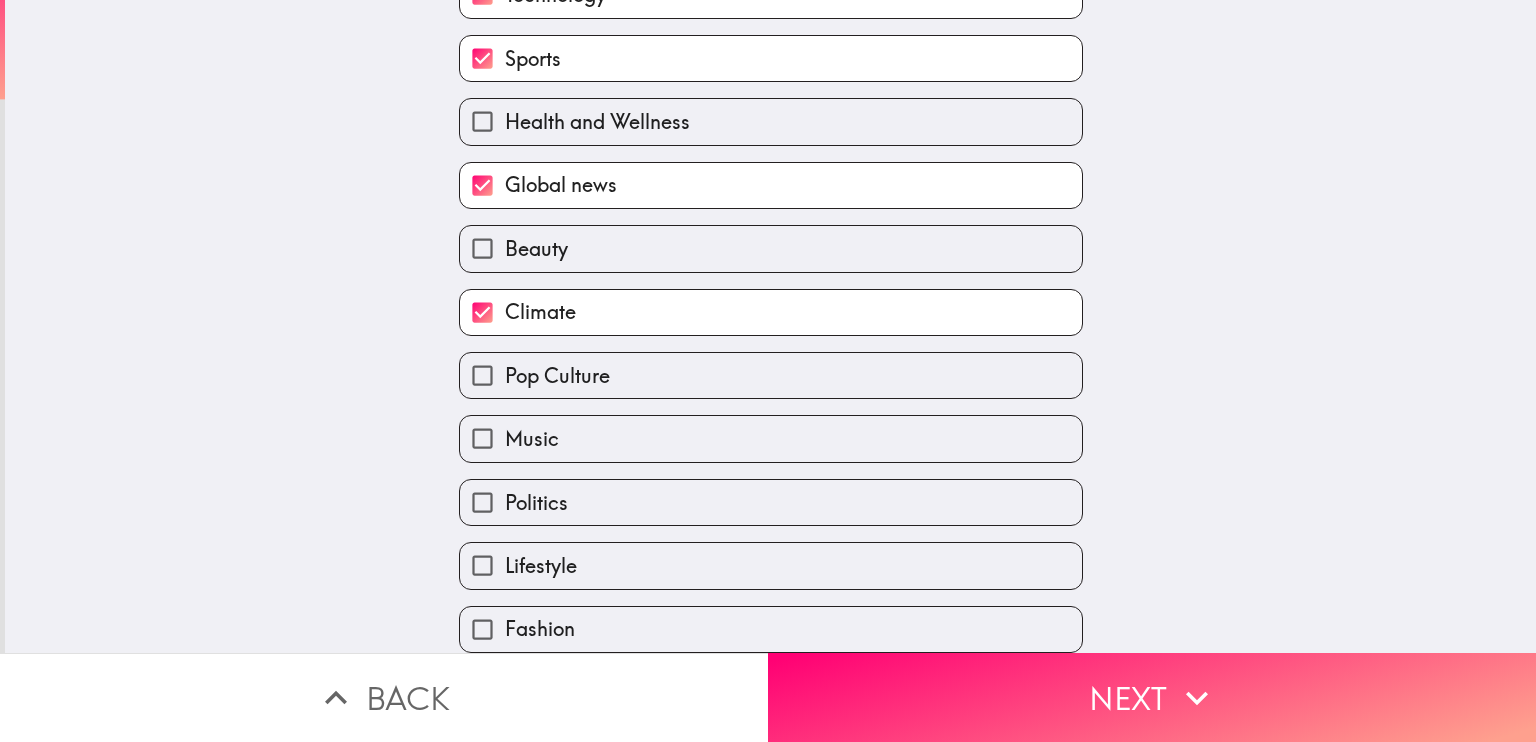click on "Which of the following is your [DEMOGRAPHIC_DATA] child/children interested in, if any? Tap "Next" if you're done.   Select all that apply. Science Business Technology Sports Health and Wellness Global news Beauty Climate Pop Culture Music Politics Lifestyle Fashion" at bounding box center [770, 31] 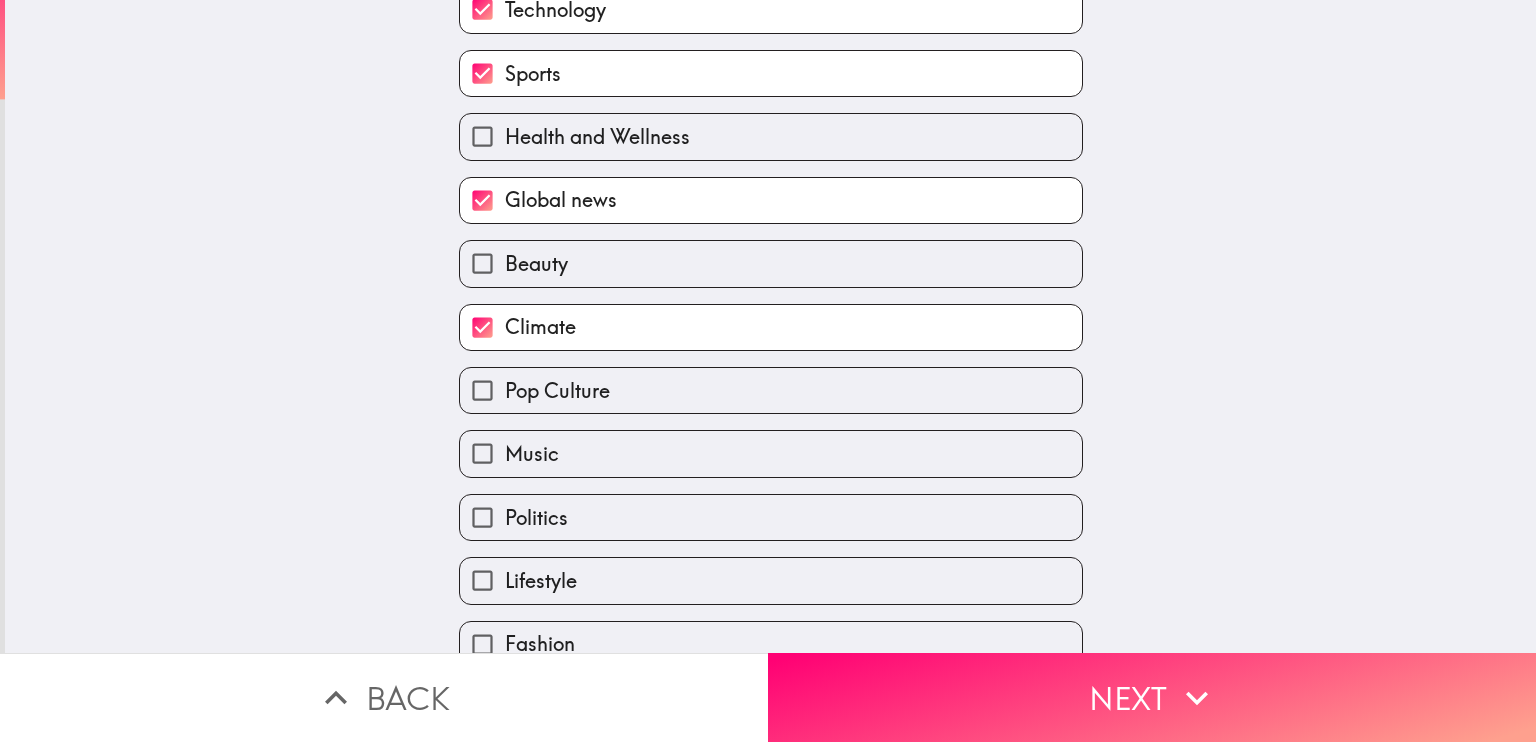 scroll, scrollTop: 304, scrollLeft: 0, axis: vertical 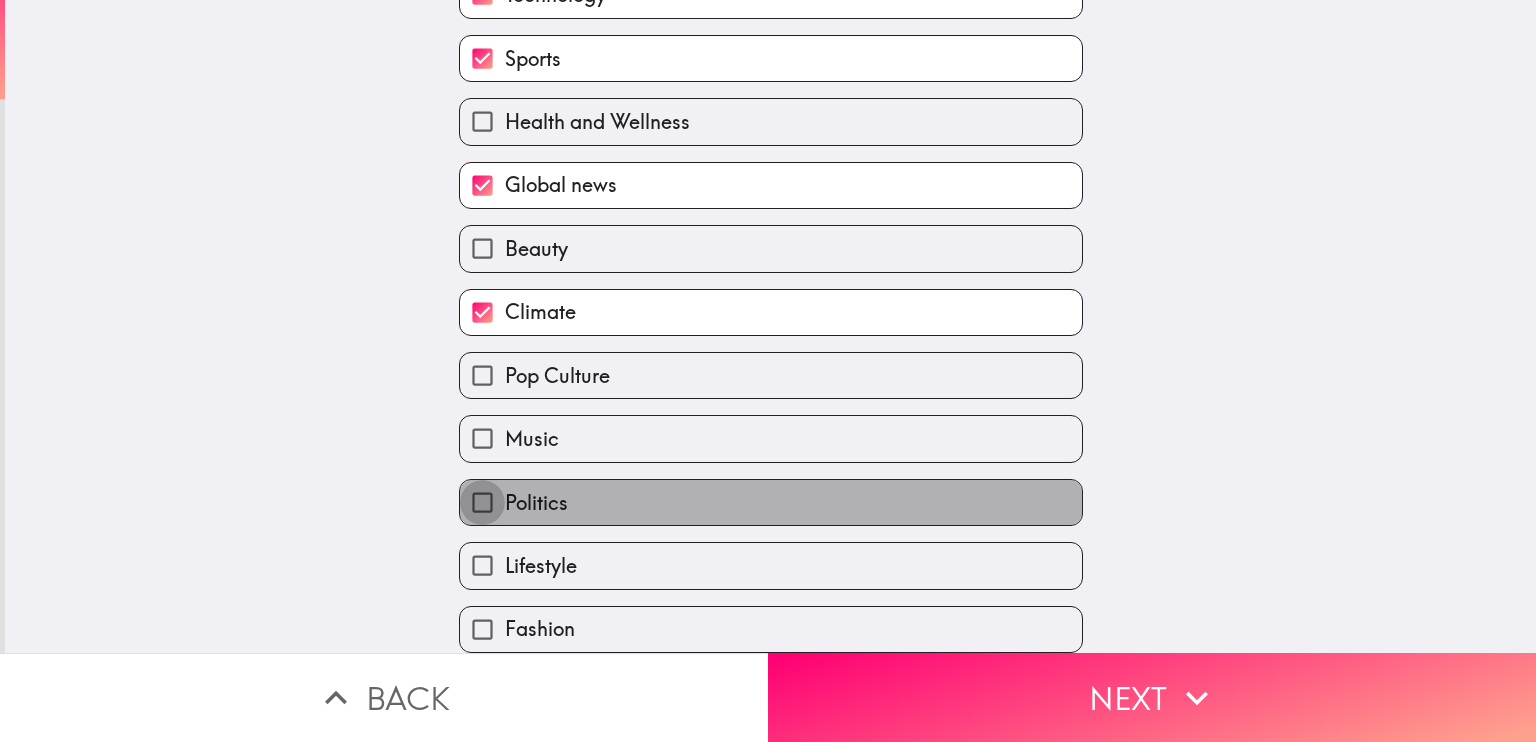 click on "Politics" at bounding box center [482, 502] 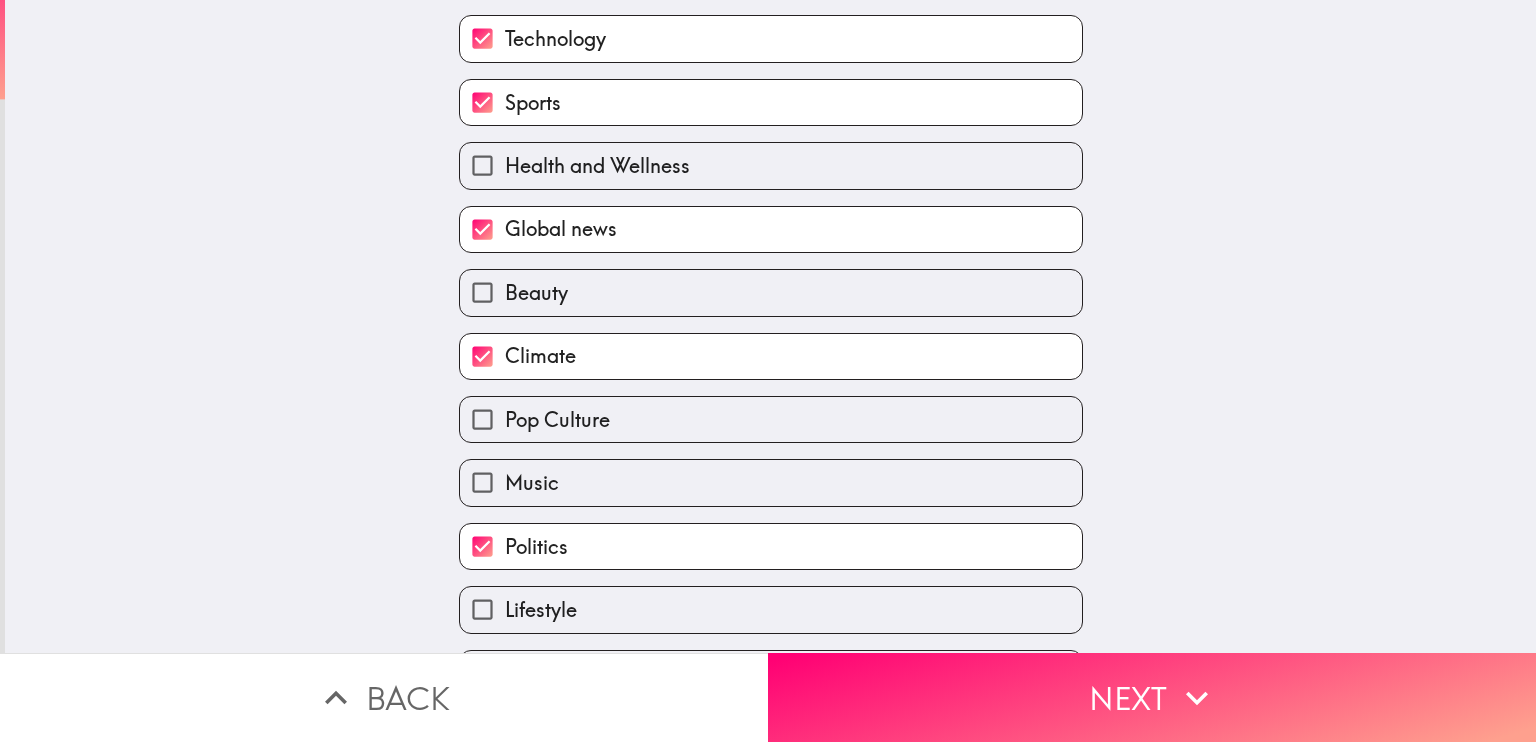 scroll, scrollTop: 304, scrollLeft: 0, axis: vertical 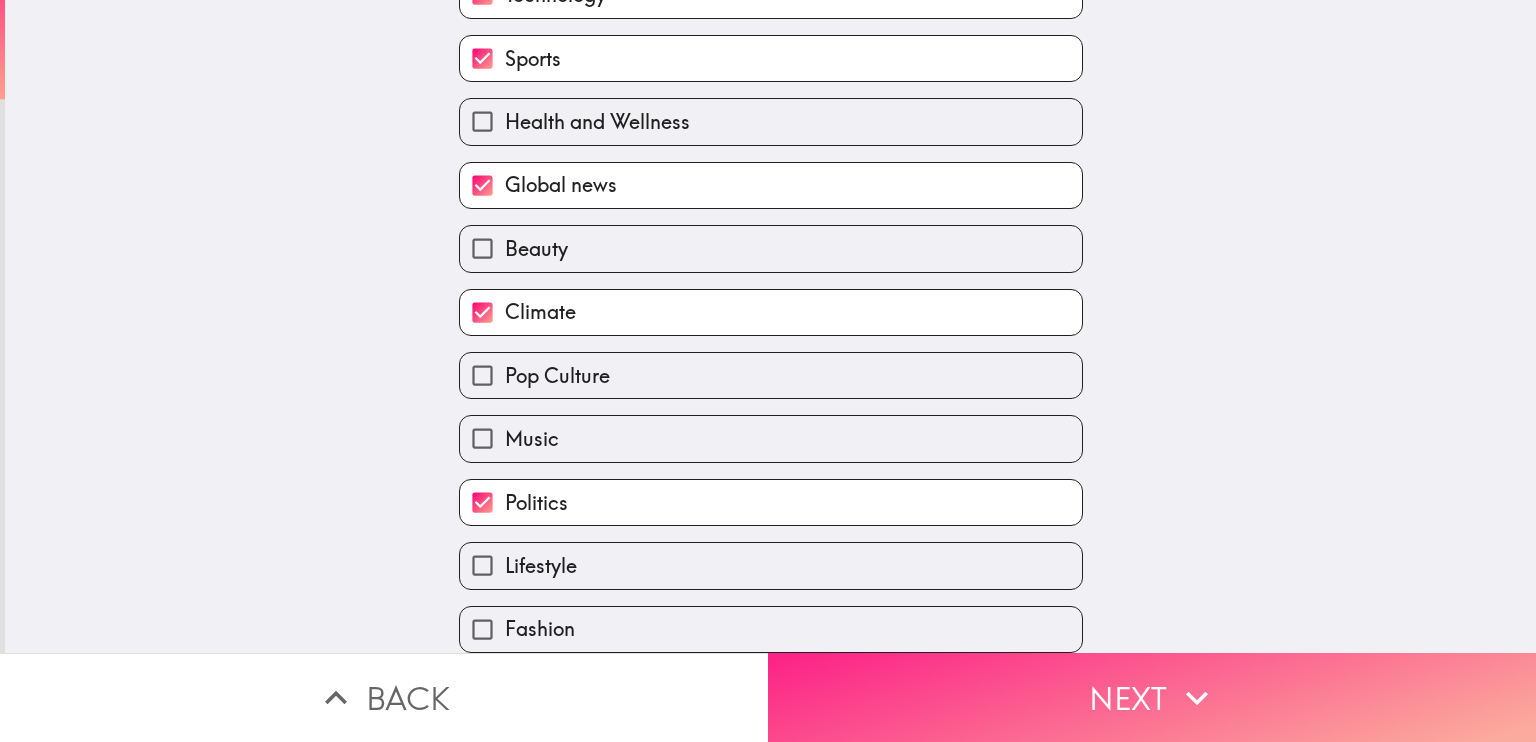 click on "Next" at bounding box center [1152, 697] 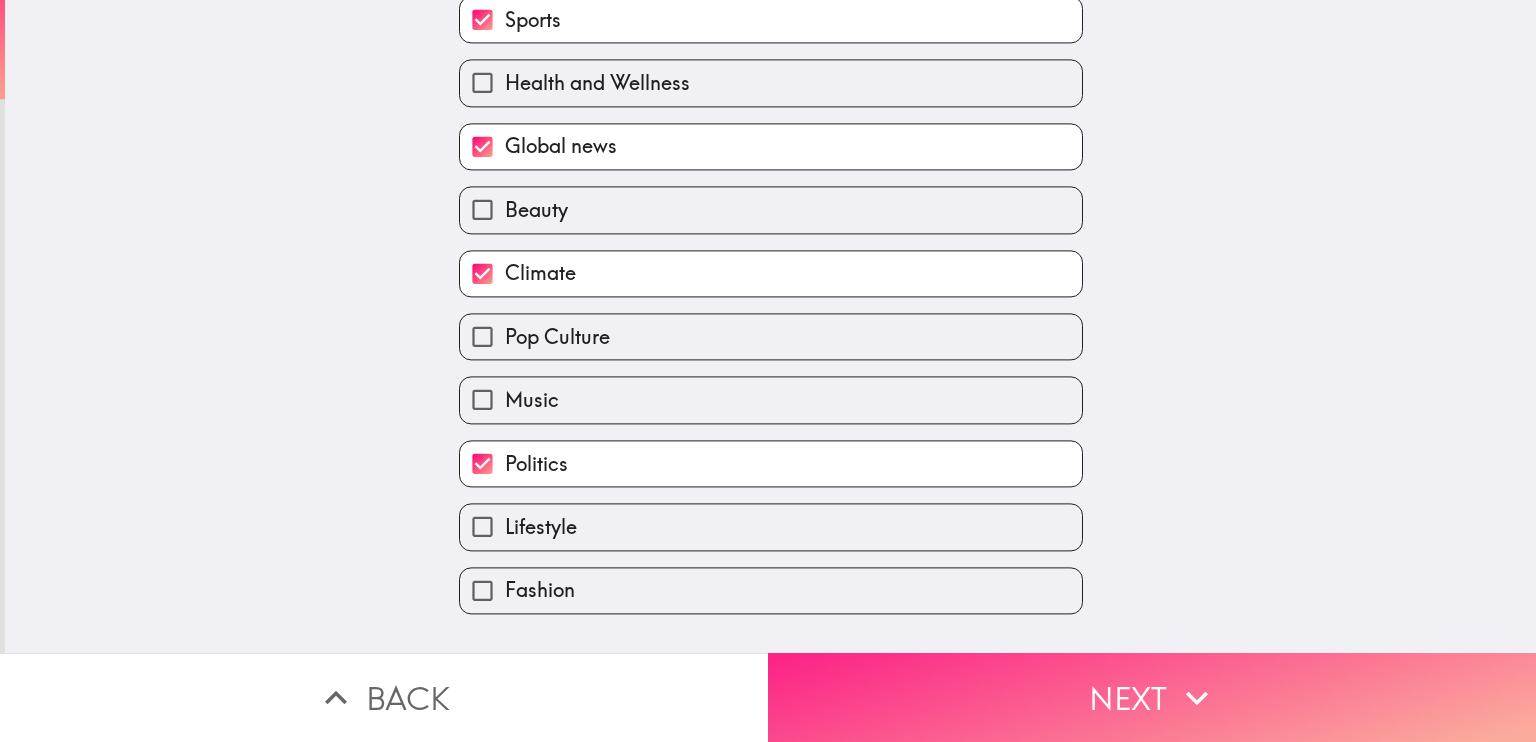 scroll, scrollTop: 0, scrollLeft: 0, axis: both 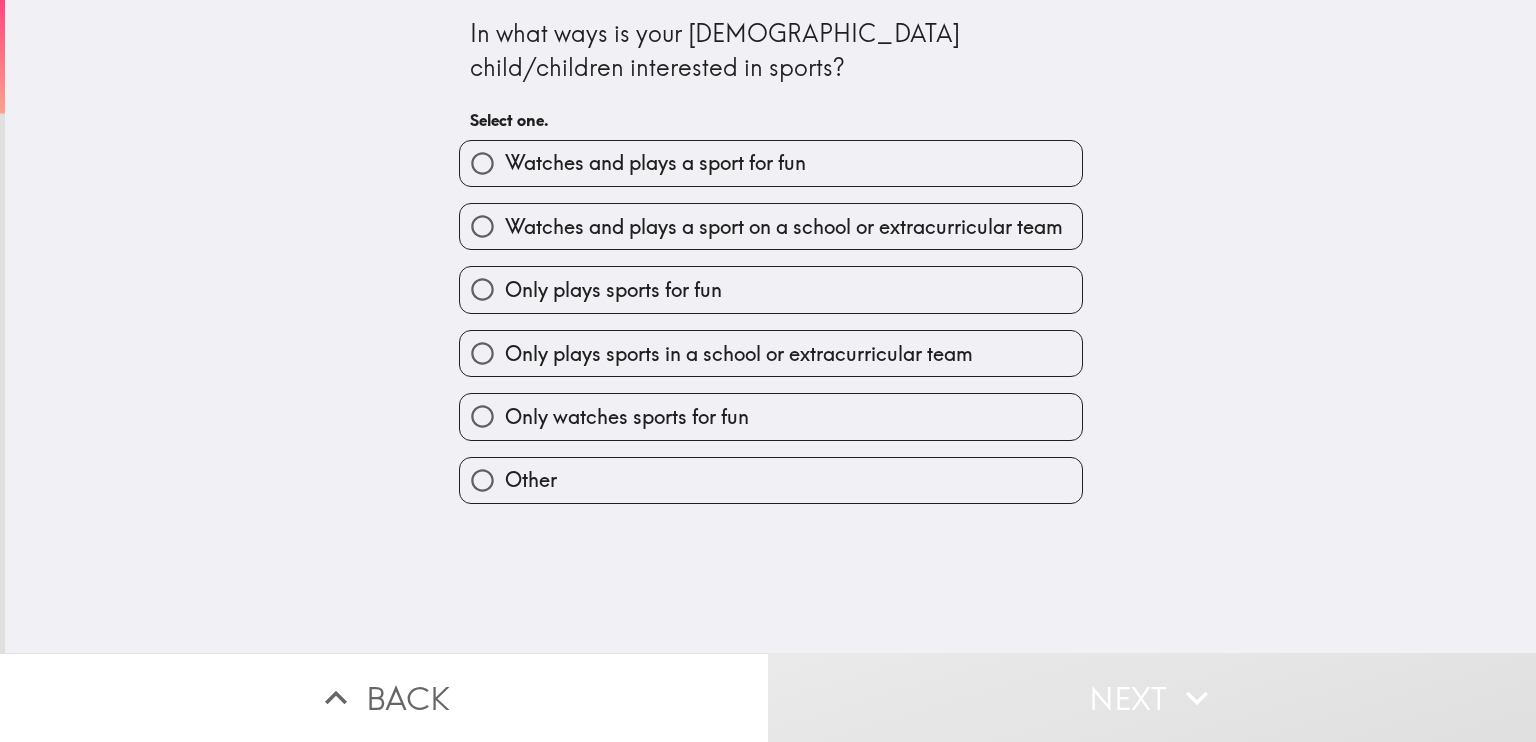 click on "Watches and plays a sport for fun" at bounding box center (482, 163) 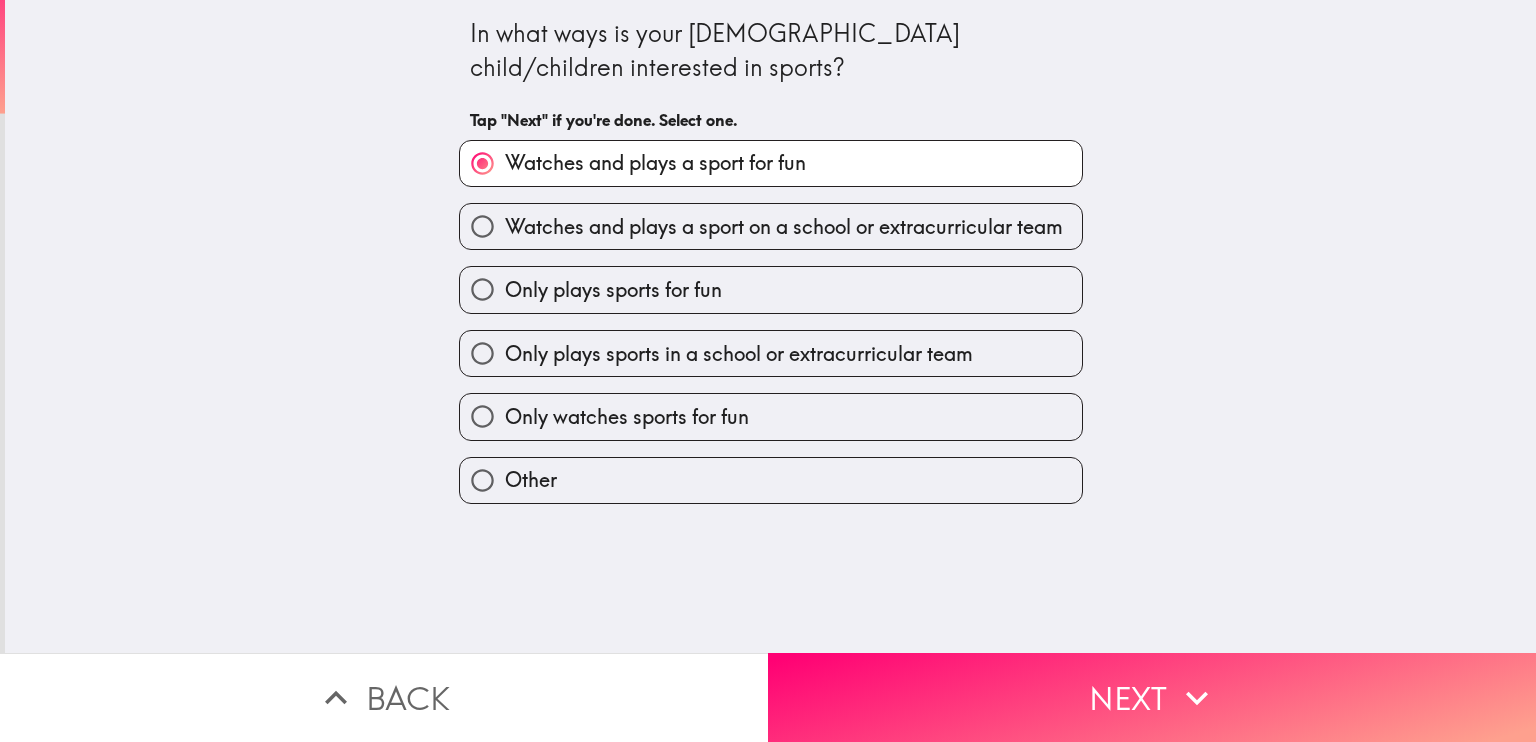 click on "Watches and plays a sport for fun" at bounding box center [482, 163] 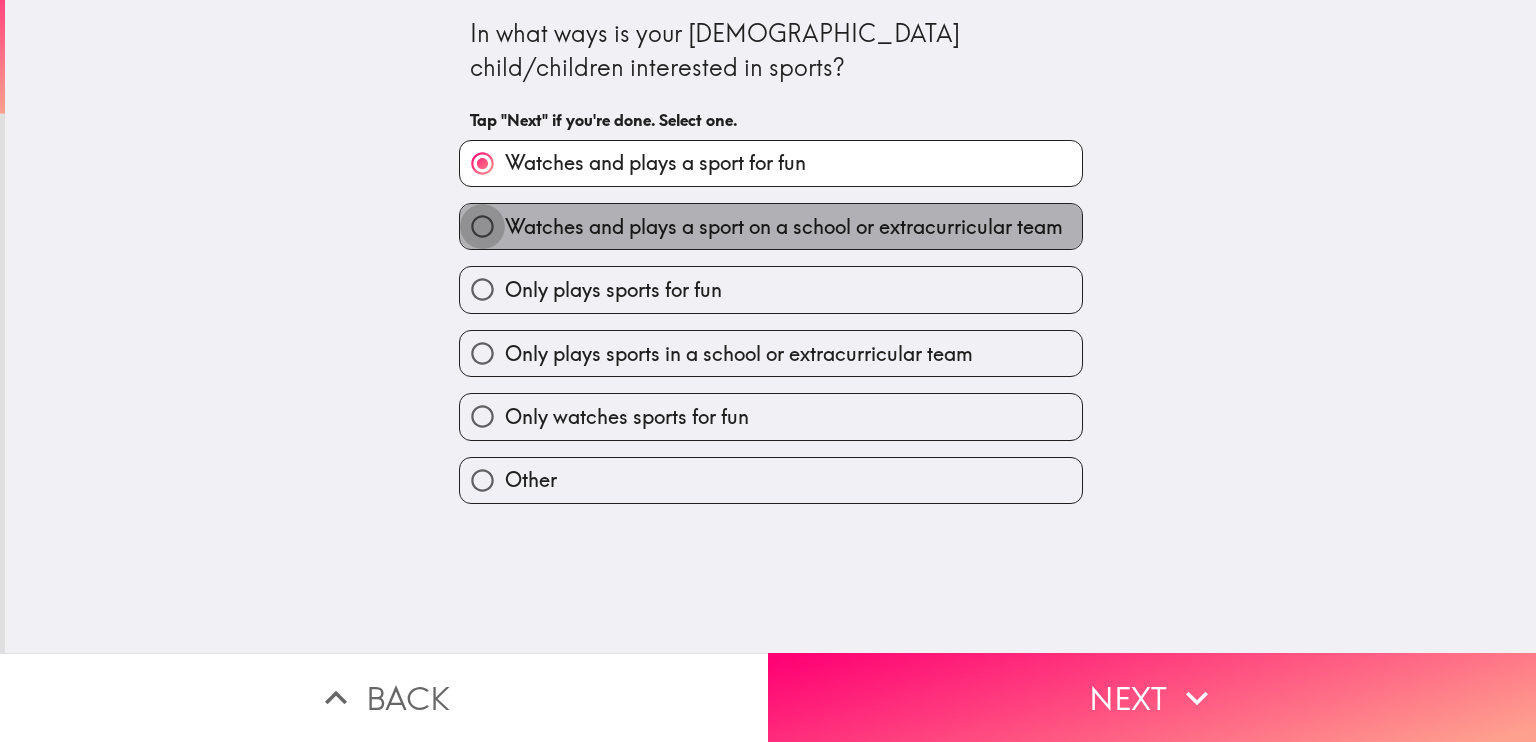 click on "Watches and plays a sport on a school or extracurricular team" at bounding box center [482, 226] 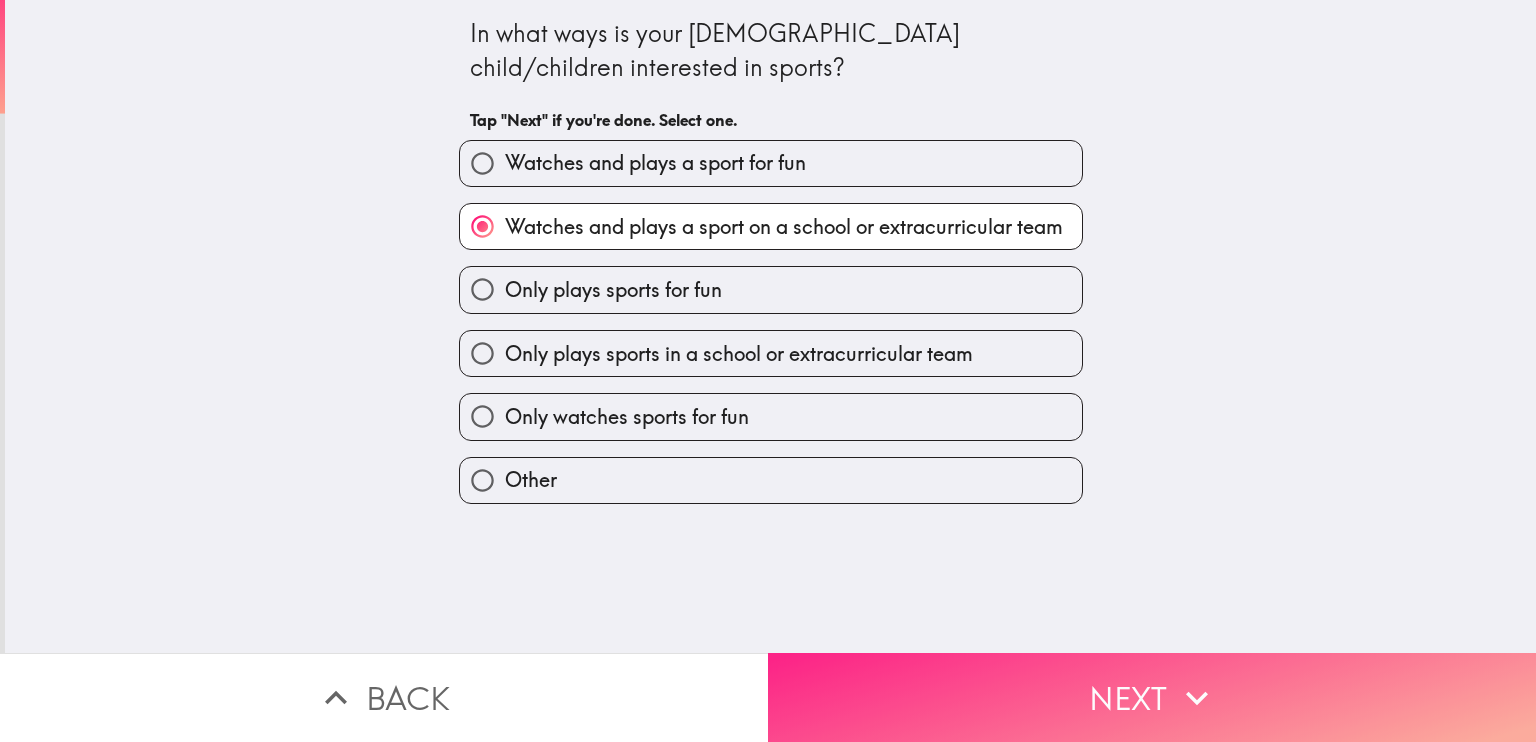 click on "Next" at bounding box center [1152, 697] 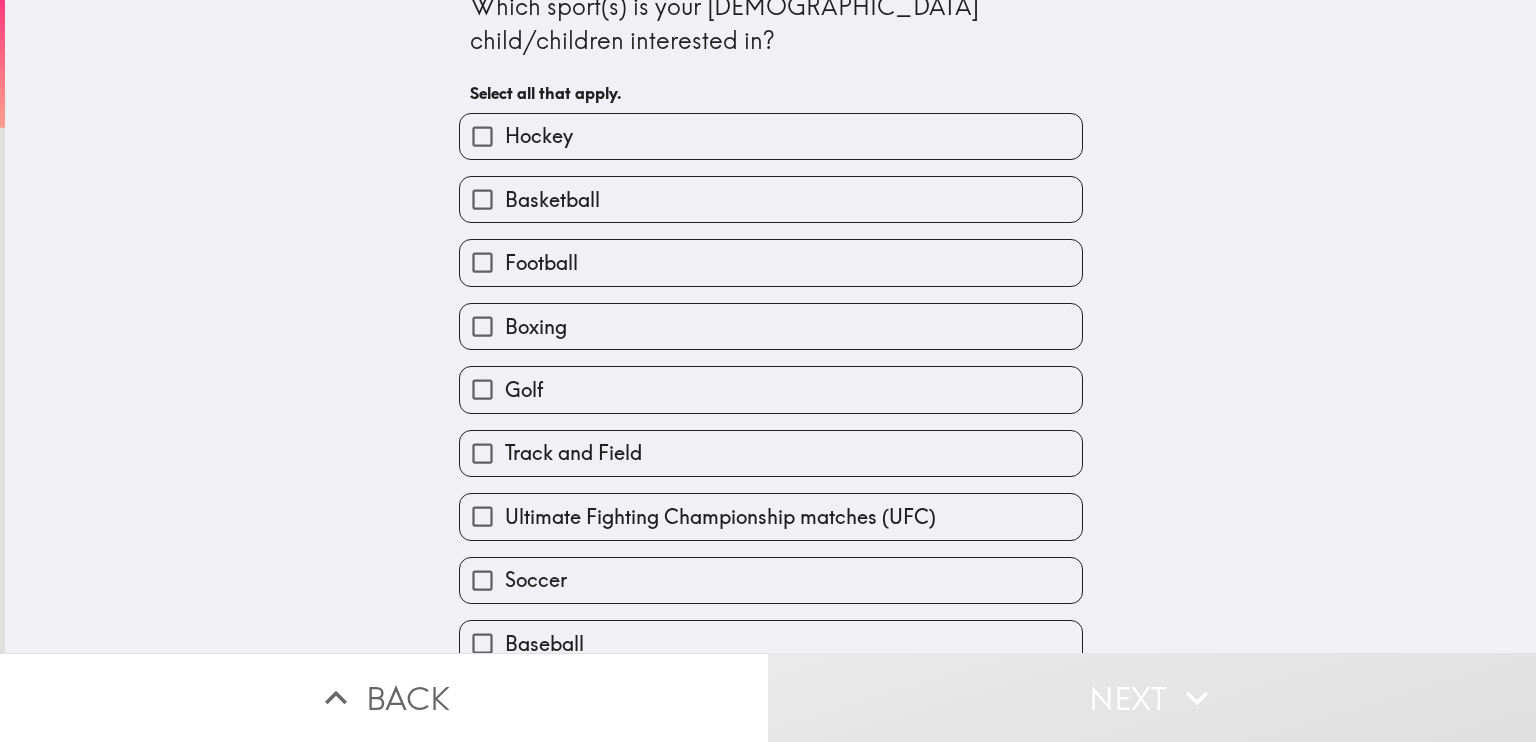 scroll, scrollTop: 28, scrollLeft: 0, axis: vertical 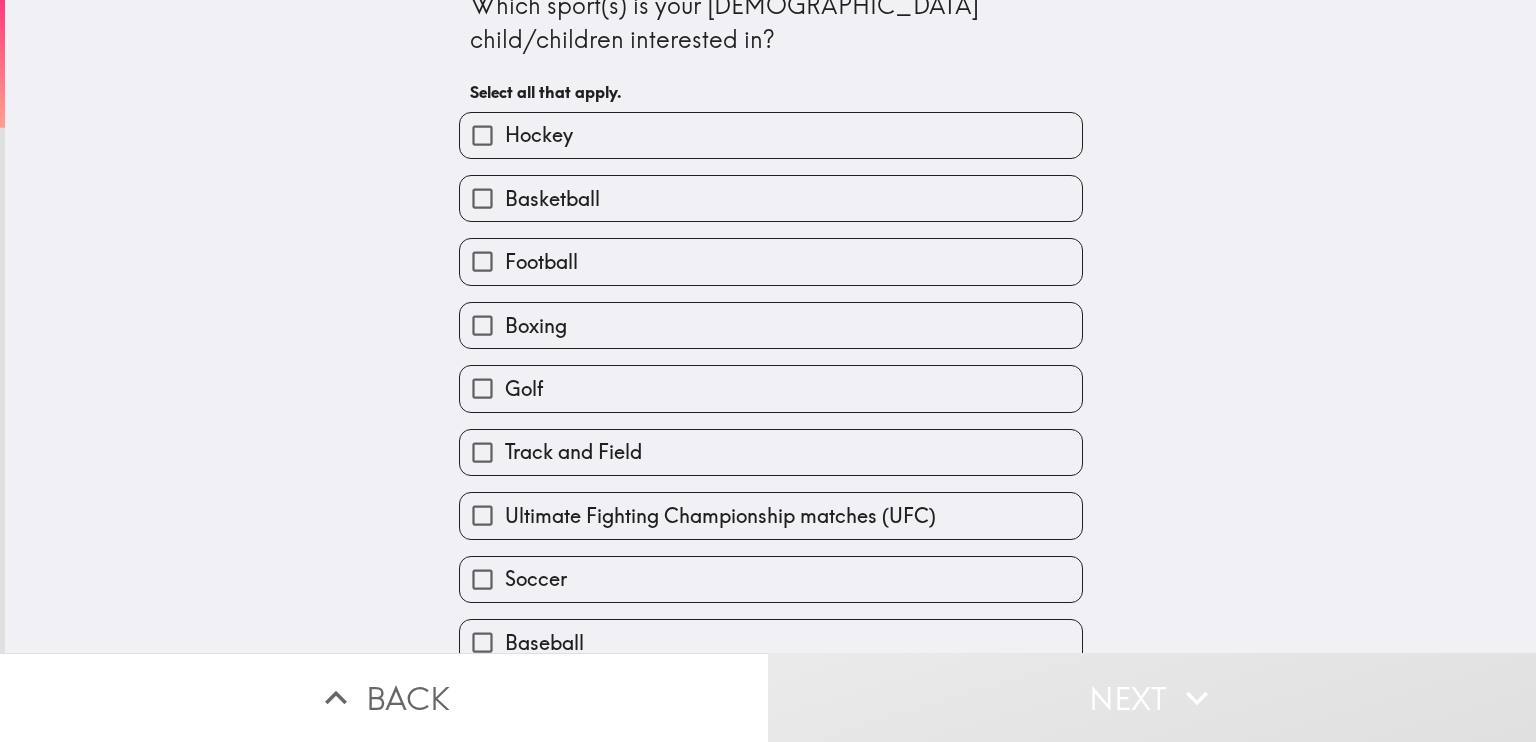 click on "Football" at bounding box center [482, 261] 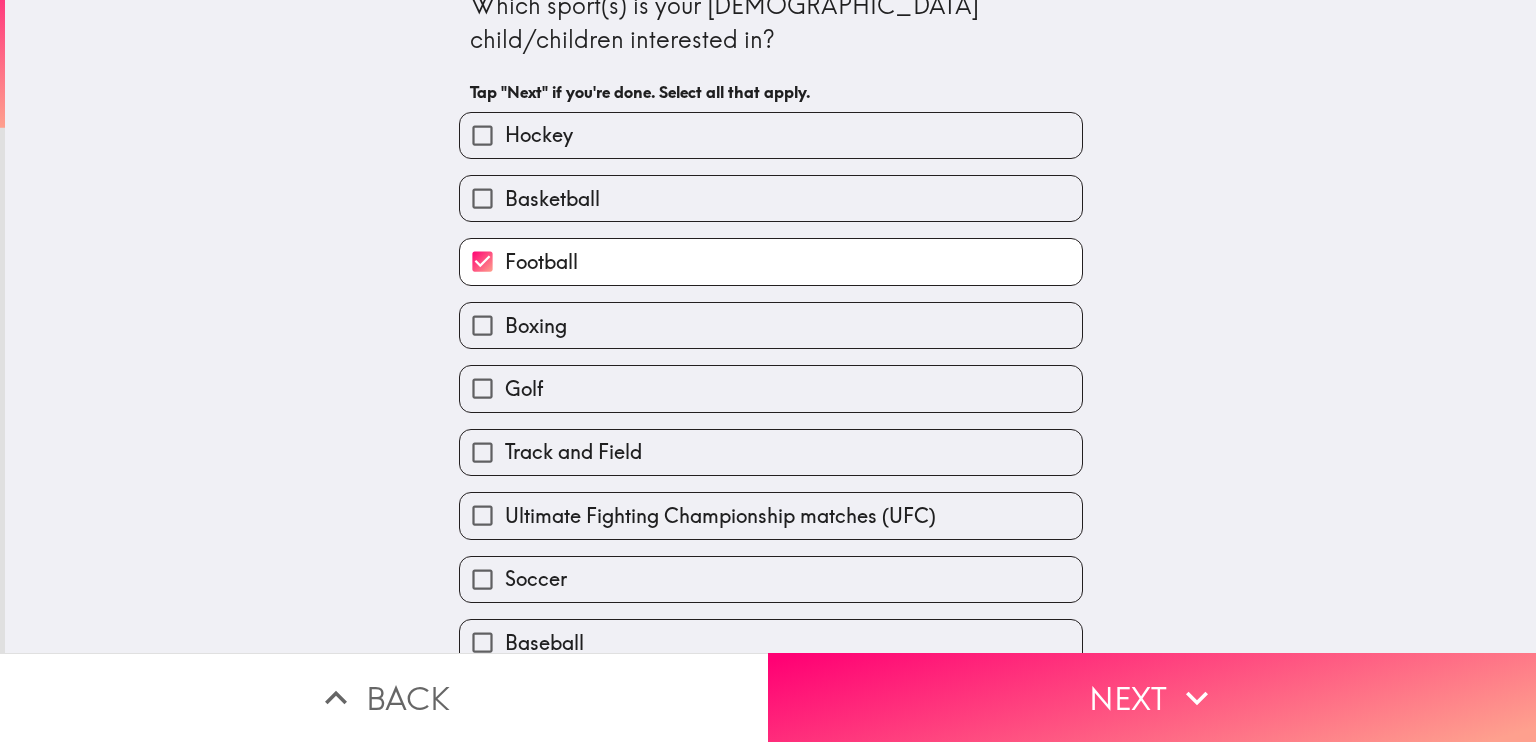 click on "Football" at bounding box center (482, 261) 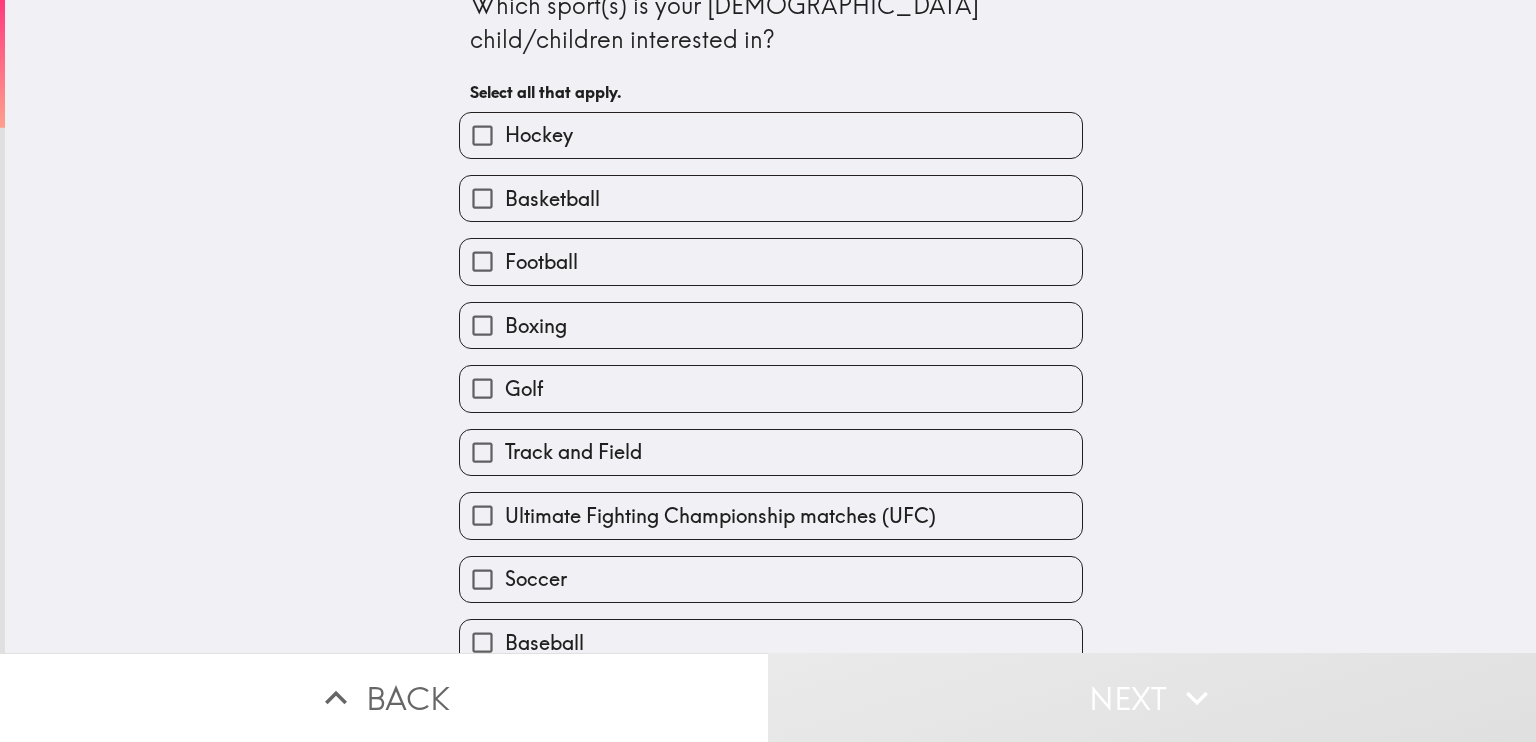 click on "Soccer" at bounding box center (482, 579) 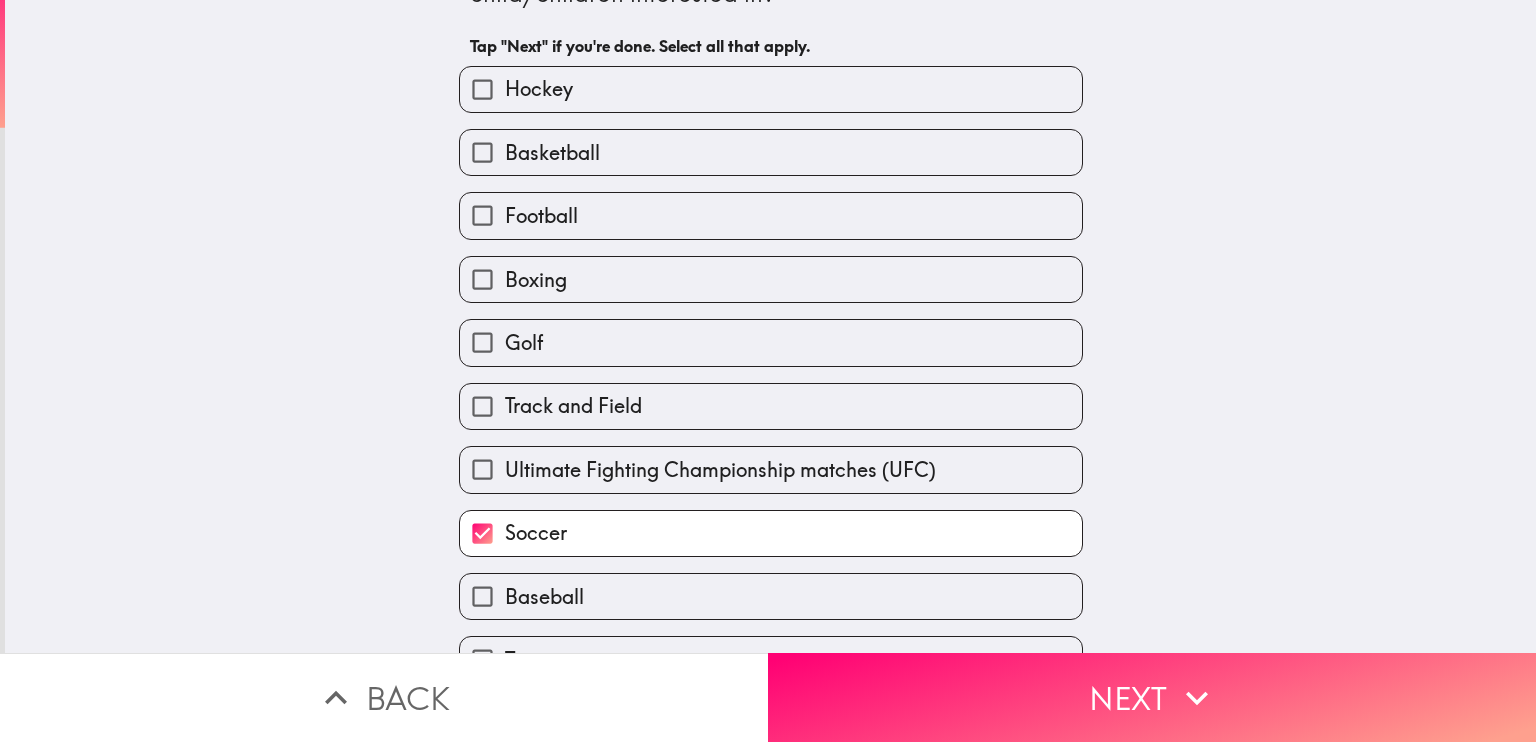 scroll, scrollTop: 73, scrollLeft: 0, axis: vertical 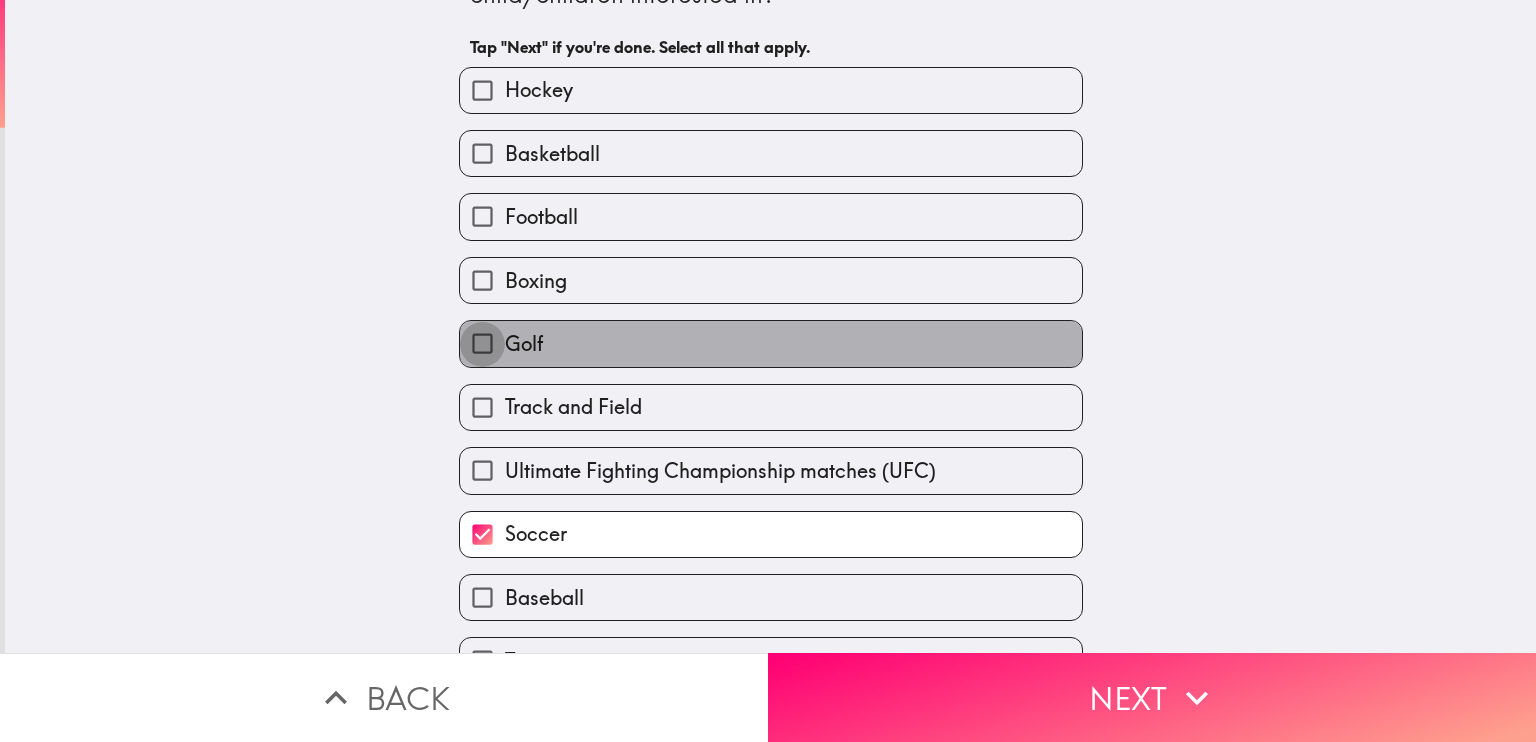 click on "Golf" at bounding box center (482, 343) 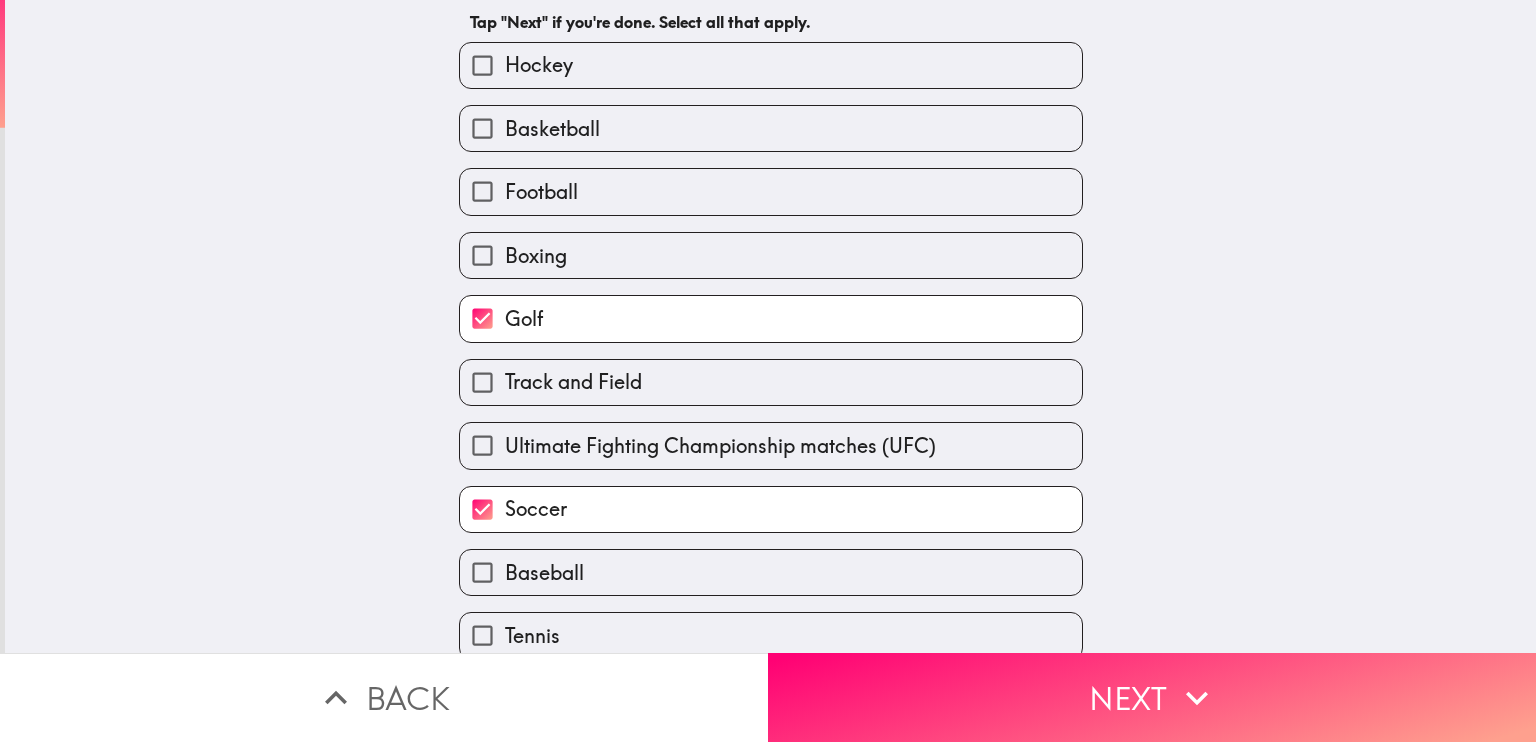 scroll, scrollTop: 178, scrollLeft: 0, axis: vertical 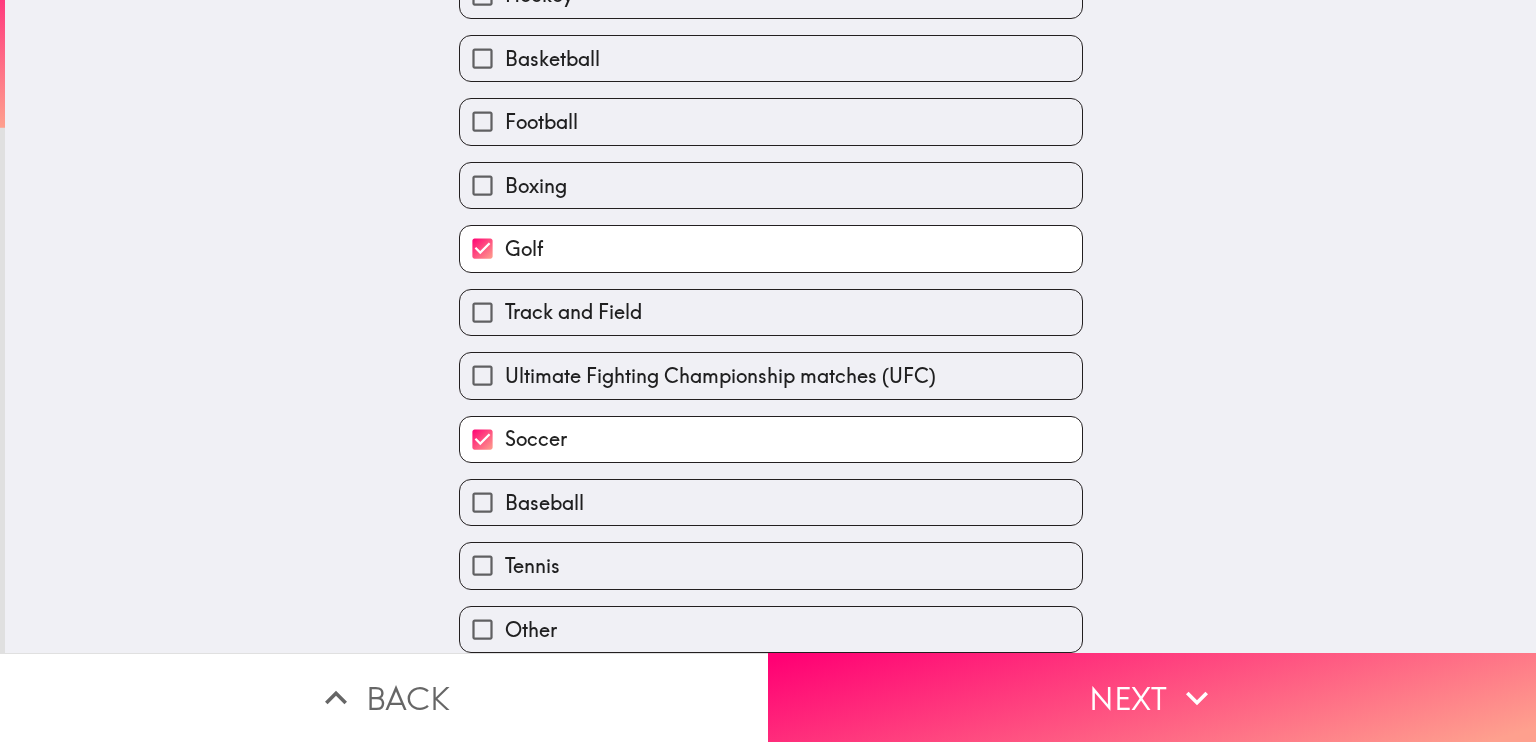 click on "Basketball" at bounding box center (482, 58) 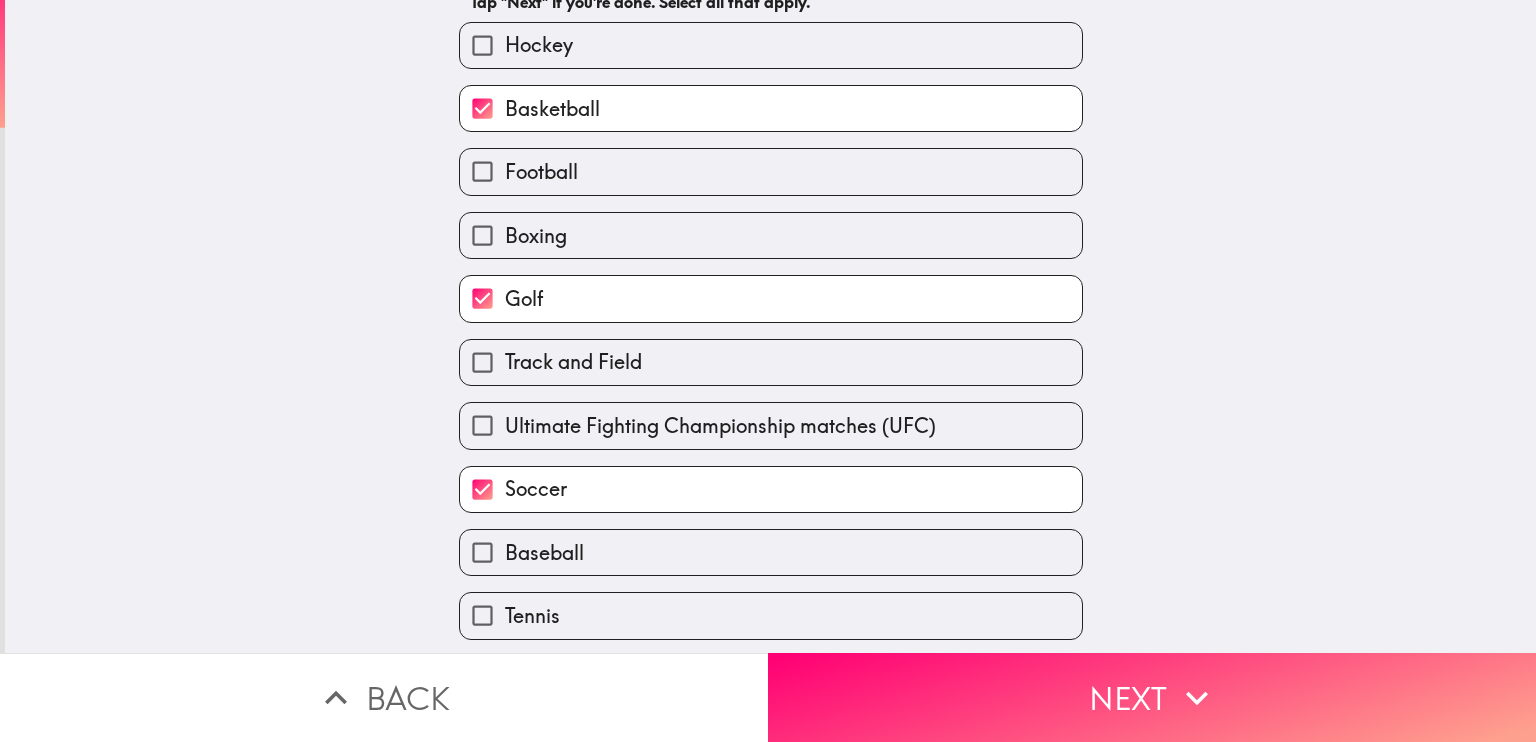 scroll, scrollTop: 178, scrollLeft: 0, axis: vertical 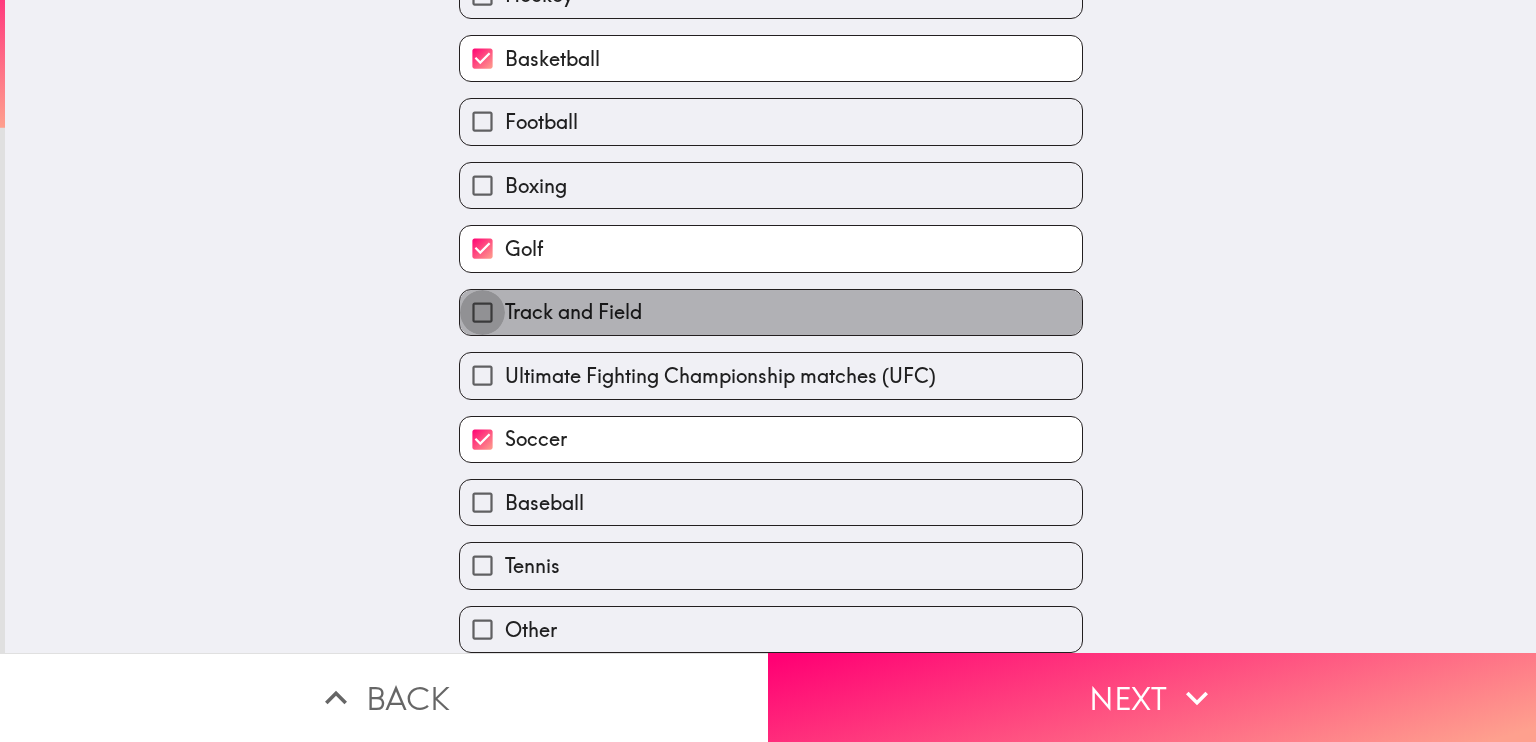 click on "Track and Field" at bounding box center (482, 312) 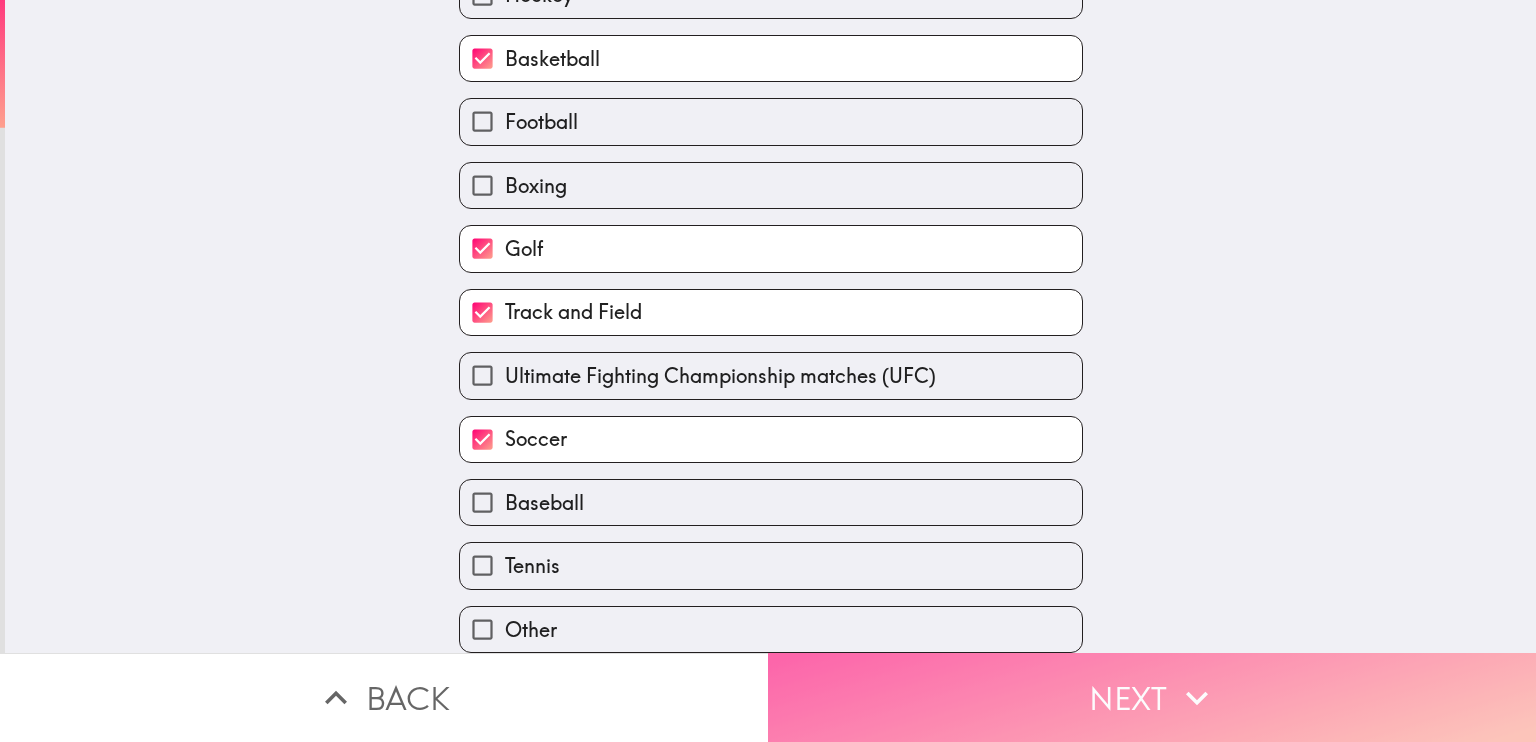click on "Next" at bounding box center [1152, 697] 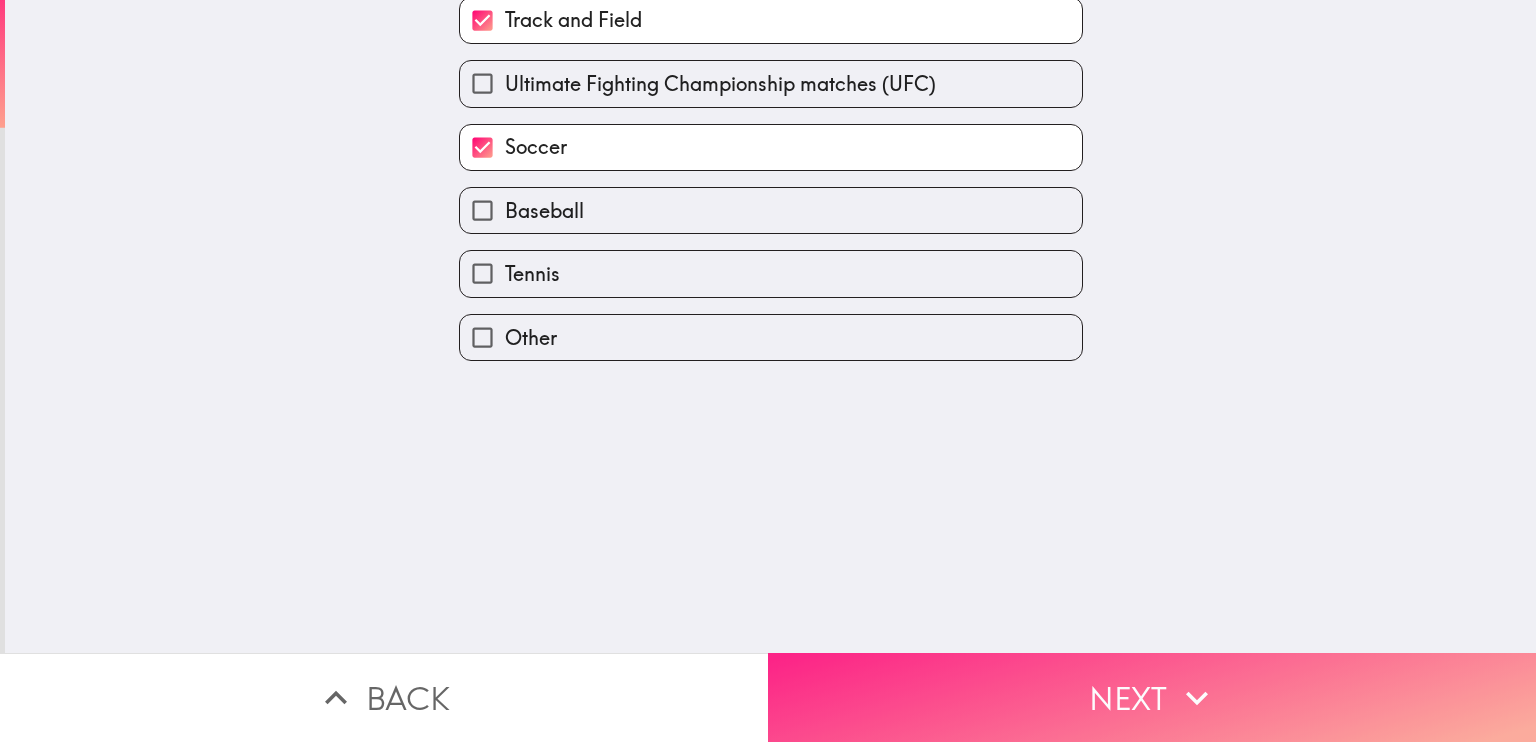 scroll, scrollTop: 0, scrollLeft: 0, axis: both 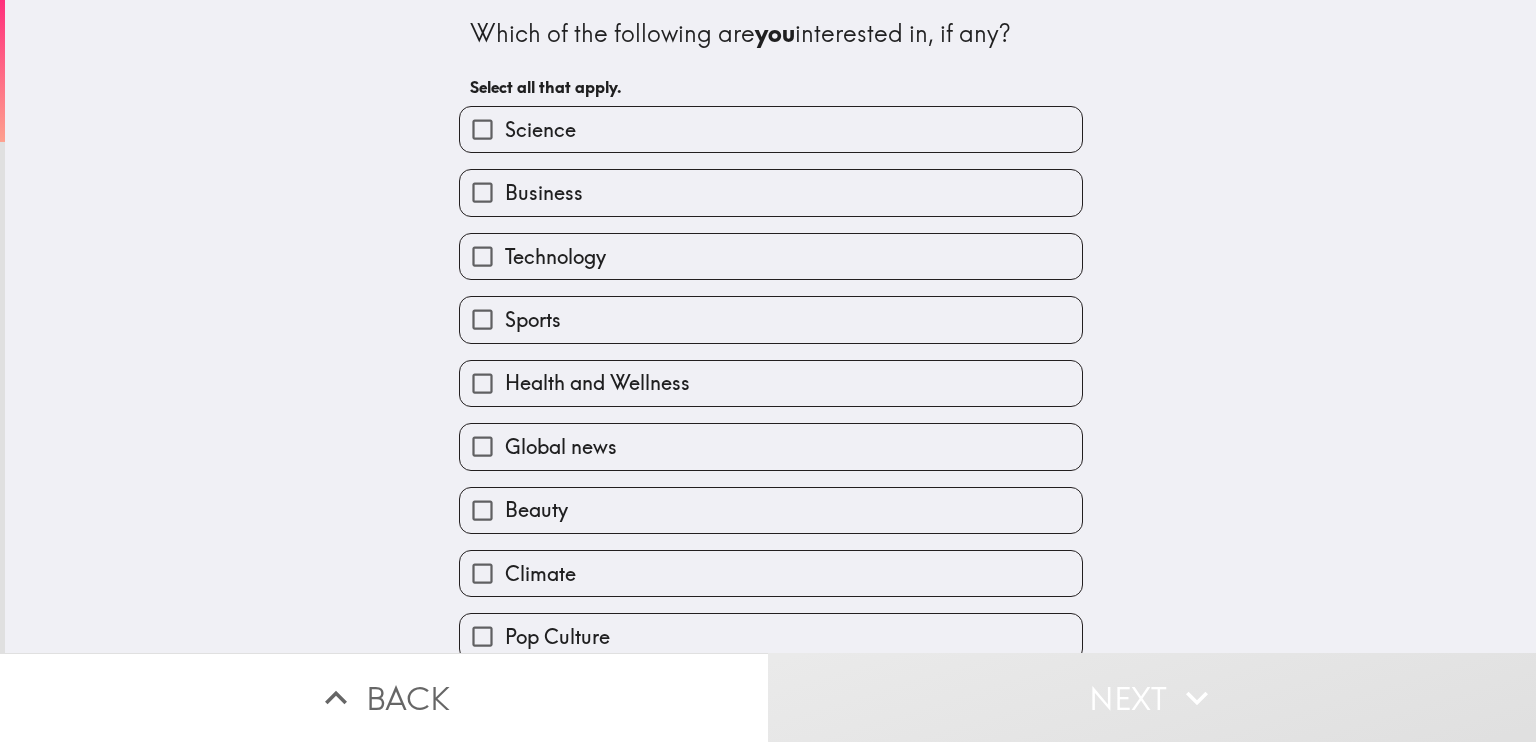 click on "Science" at bounding box center [482, 129] 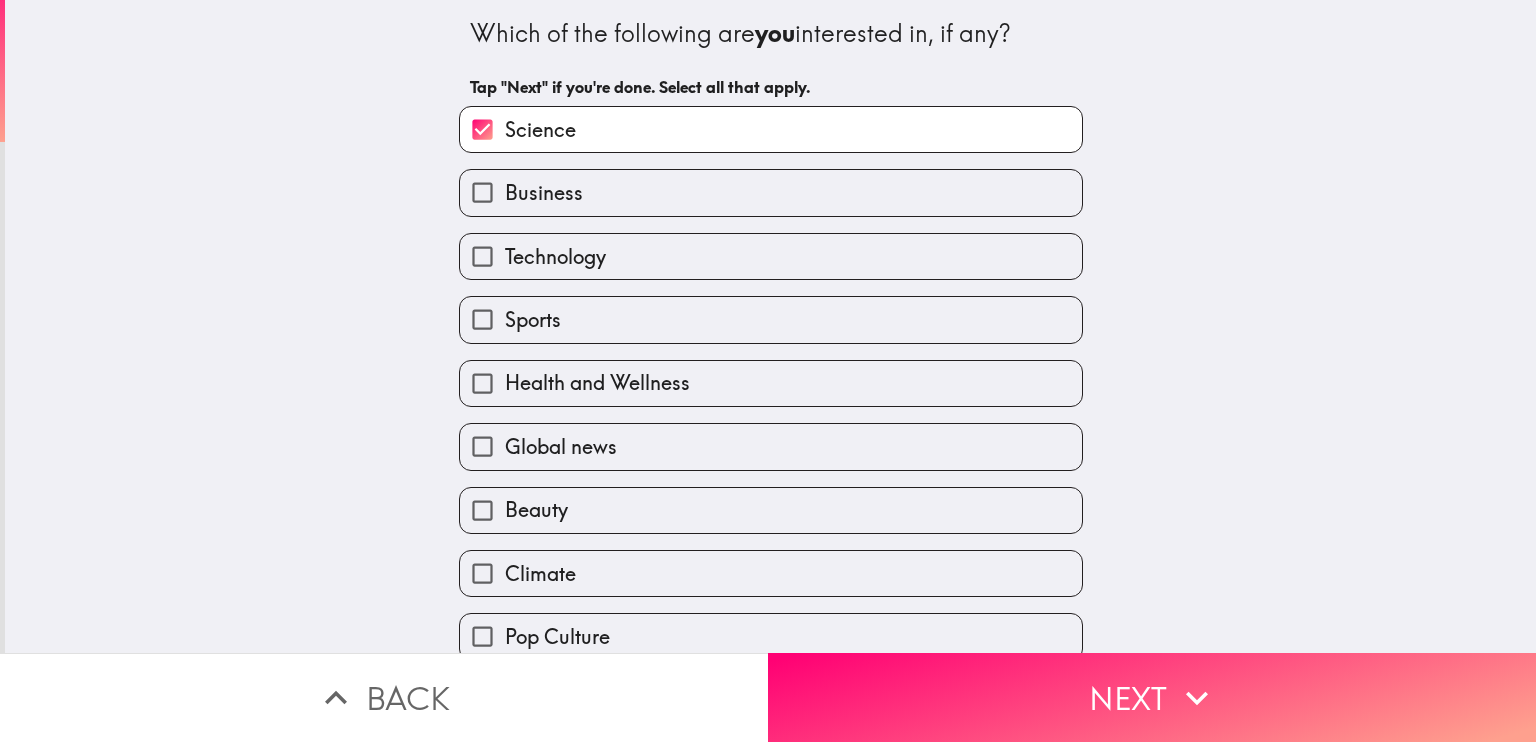 click on "Business" at bounding box center [482, 192] 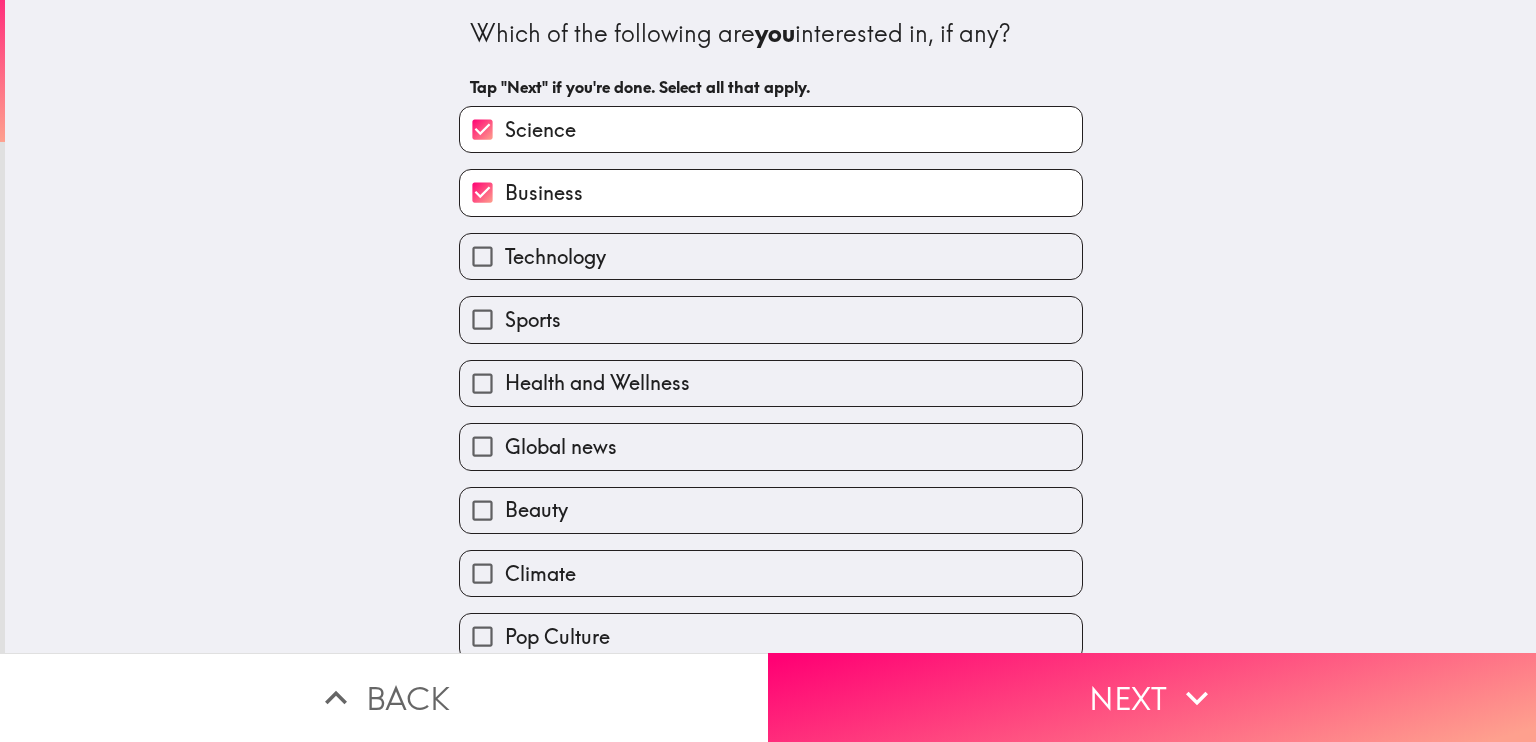 click on "Technology" at bounding box center (482, 256) 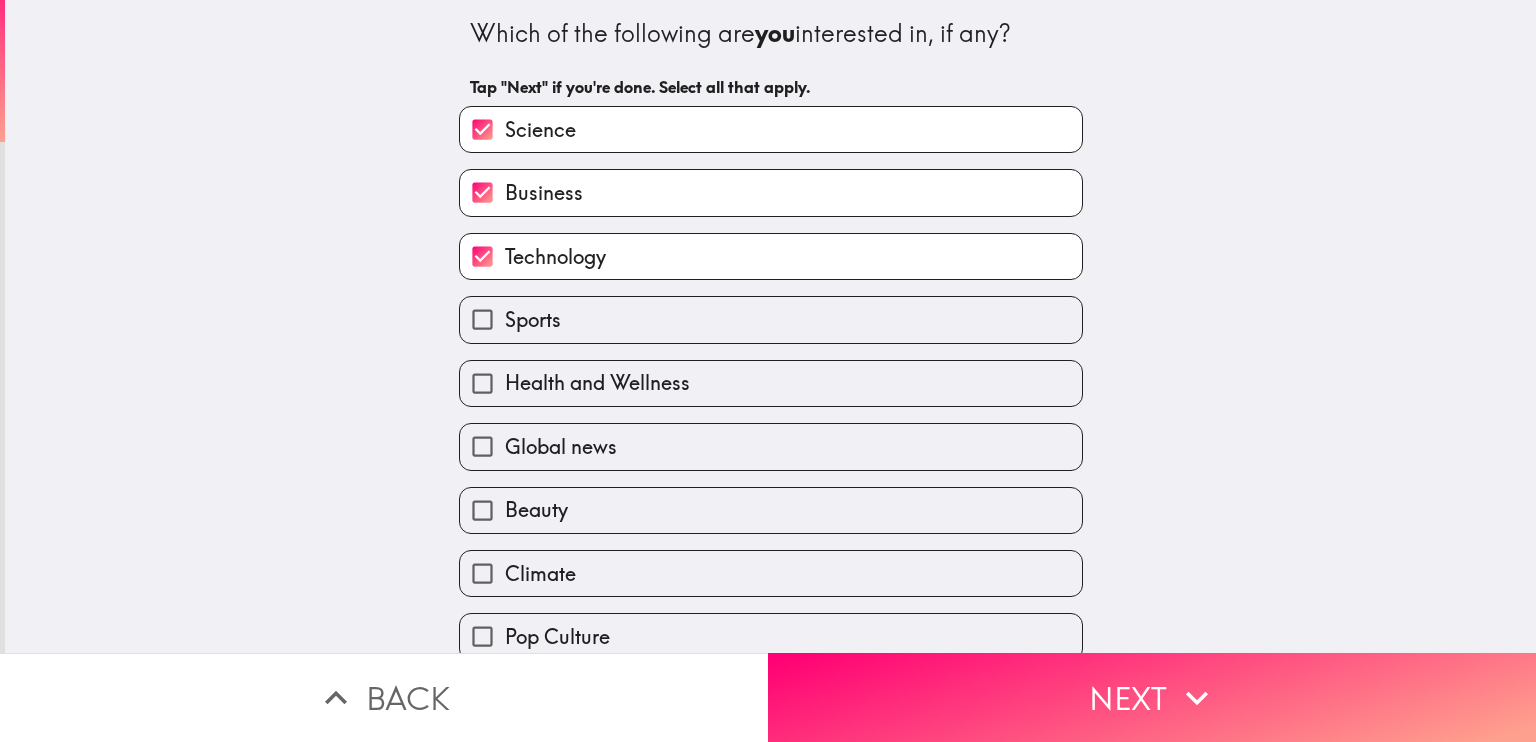 click on "Sports" at bounding box center (482, 319) 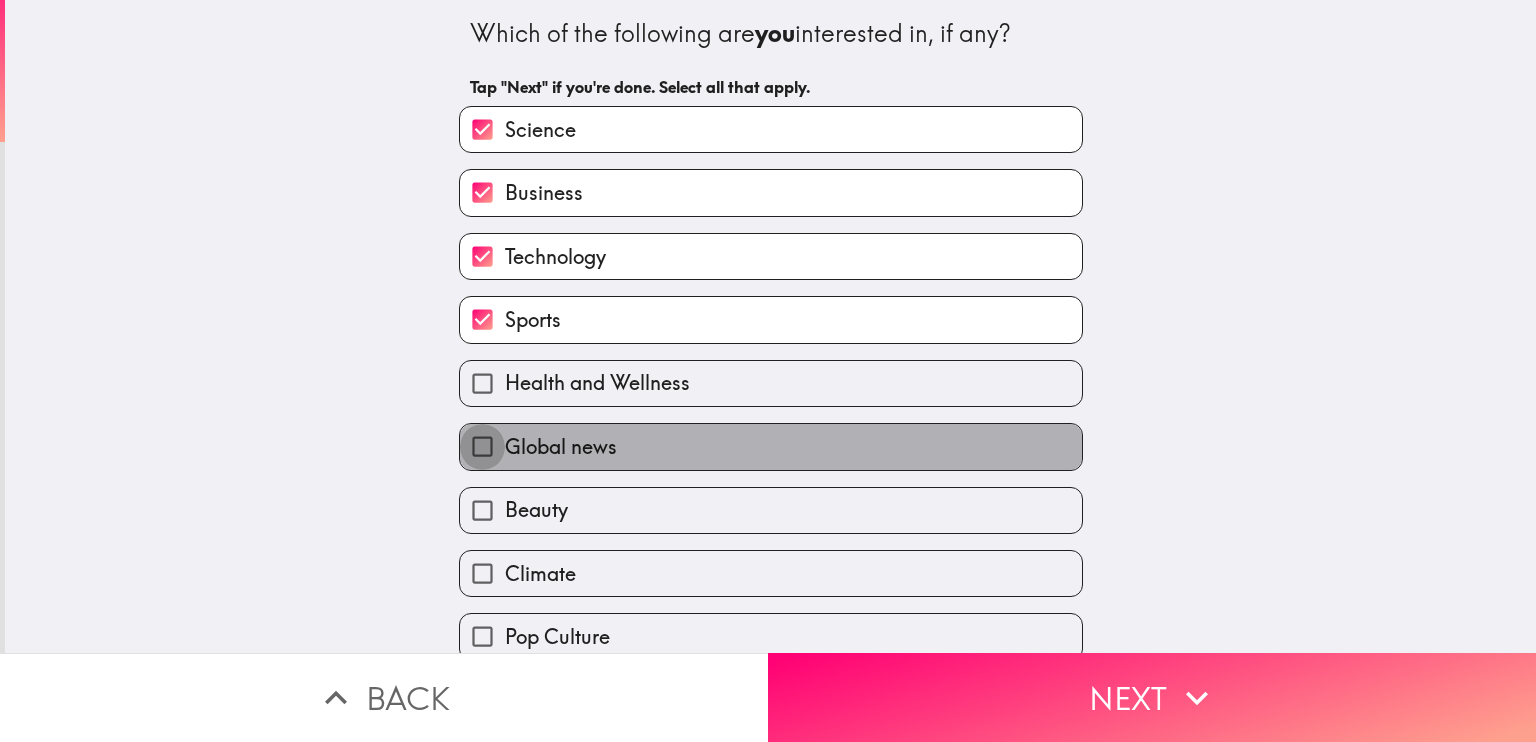 click on "Global news" at bounding box center (482, 446) 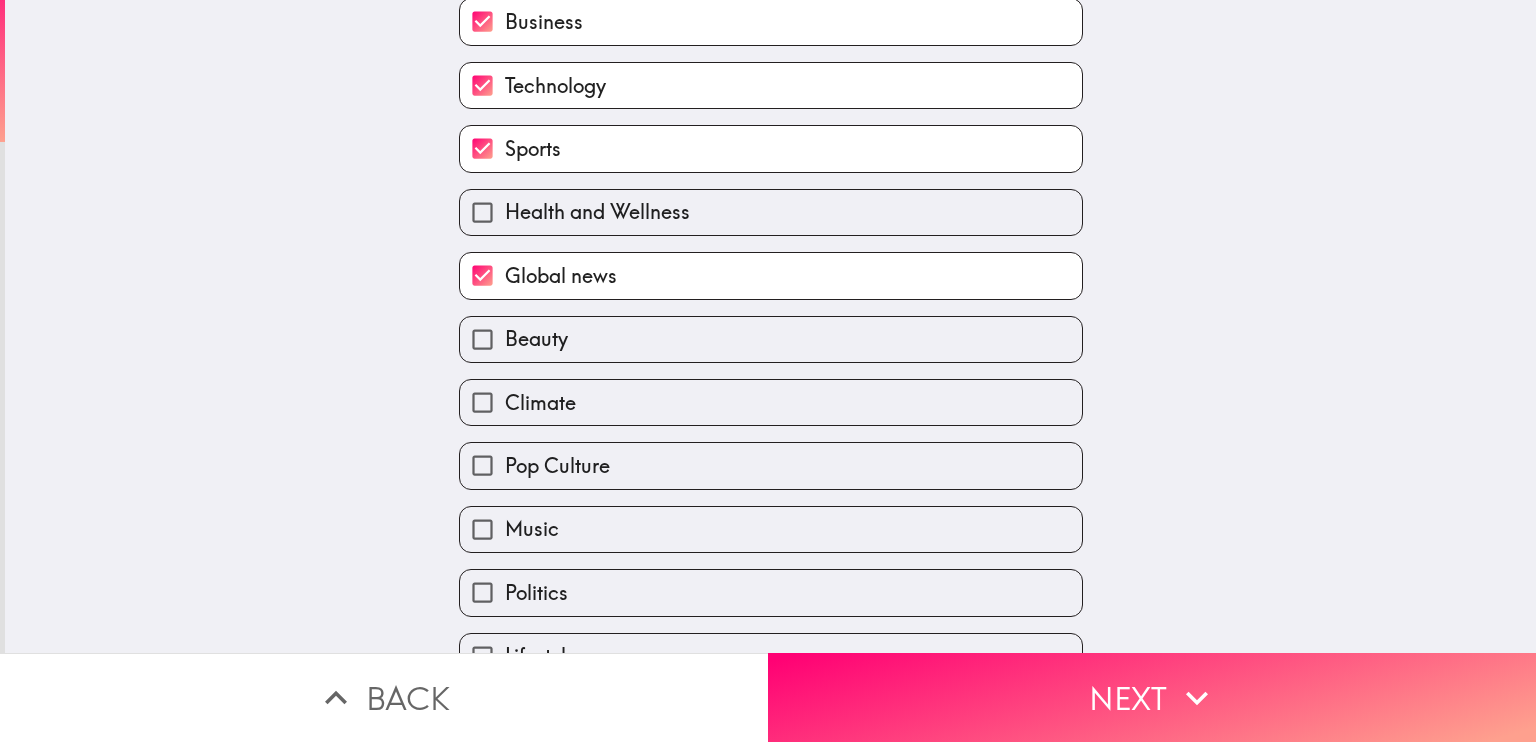 scroll, scrollTop: 172, scrollLeft: 0, axis: vertical 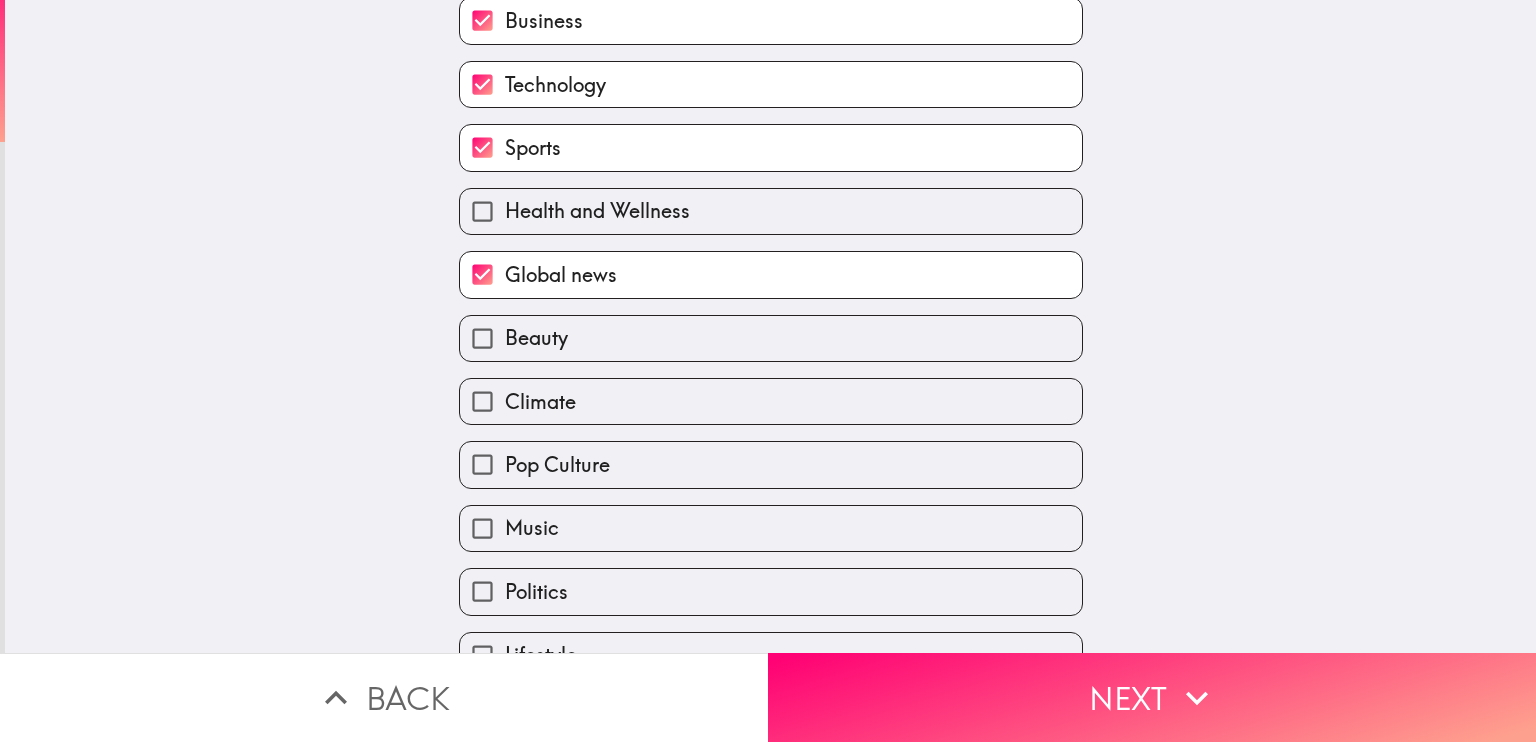 click on "Climate" at bounding box center [482, 401] 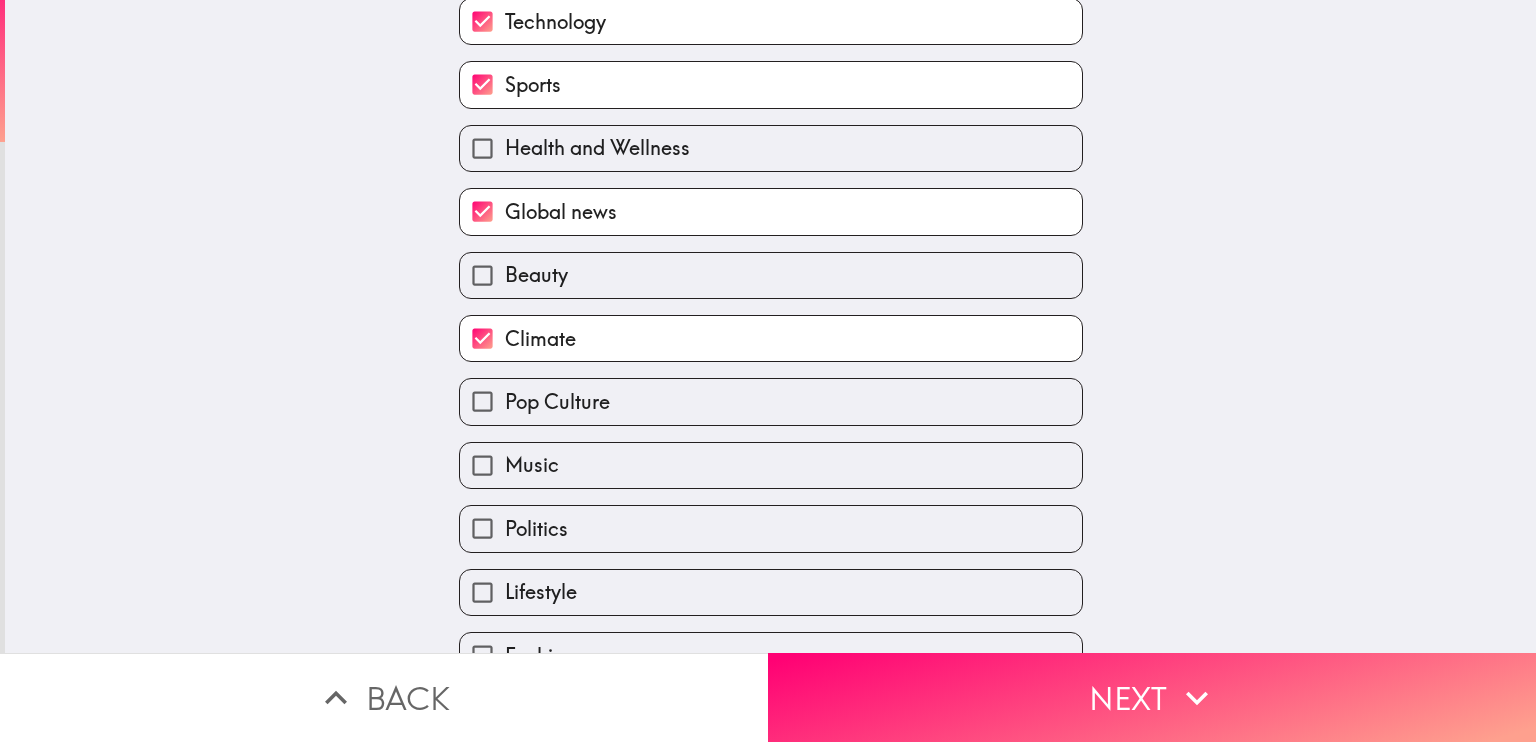 scroll, scrollTop: 271, scrollLeft: 0, axis: vertical 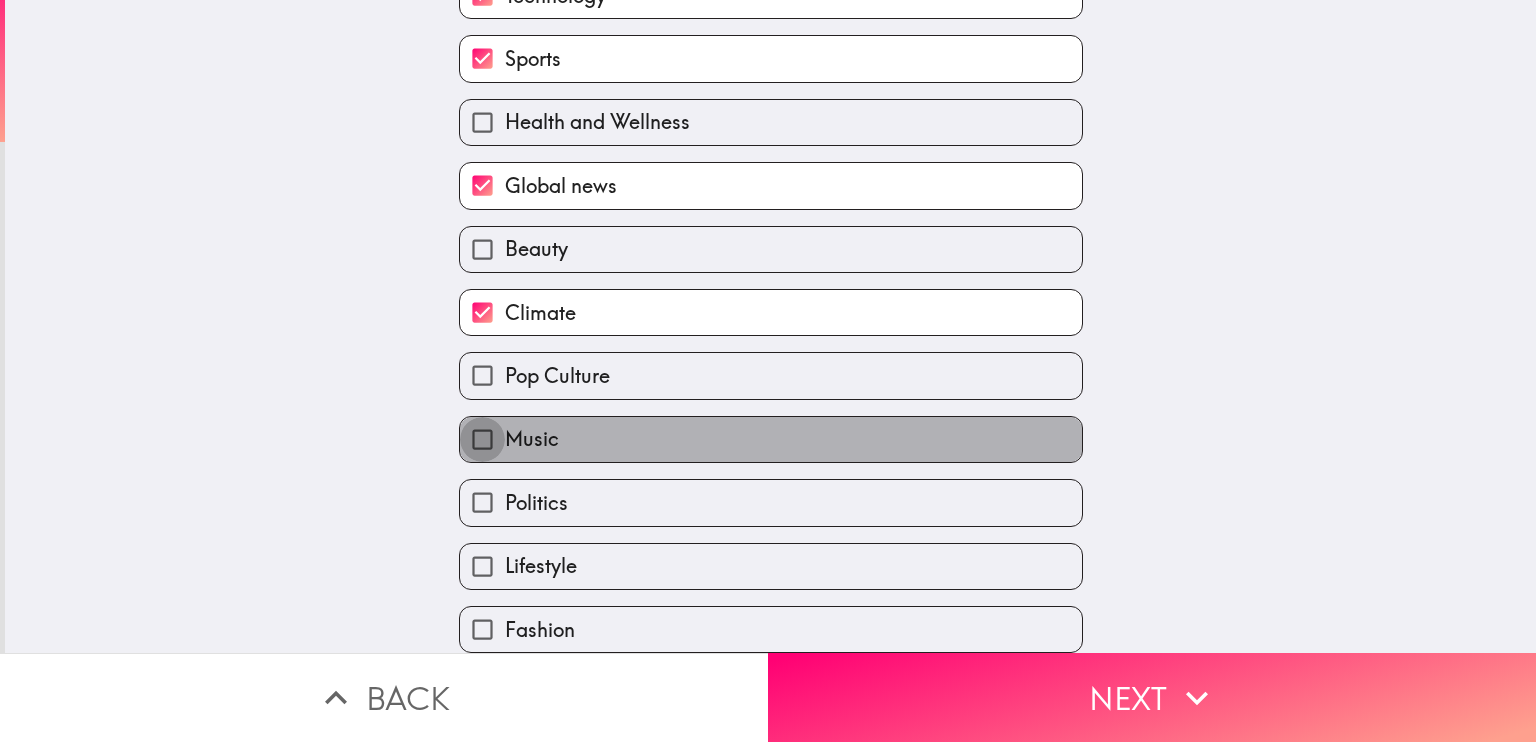 click on "Music" at bounding box center [482, 439] 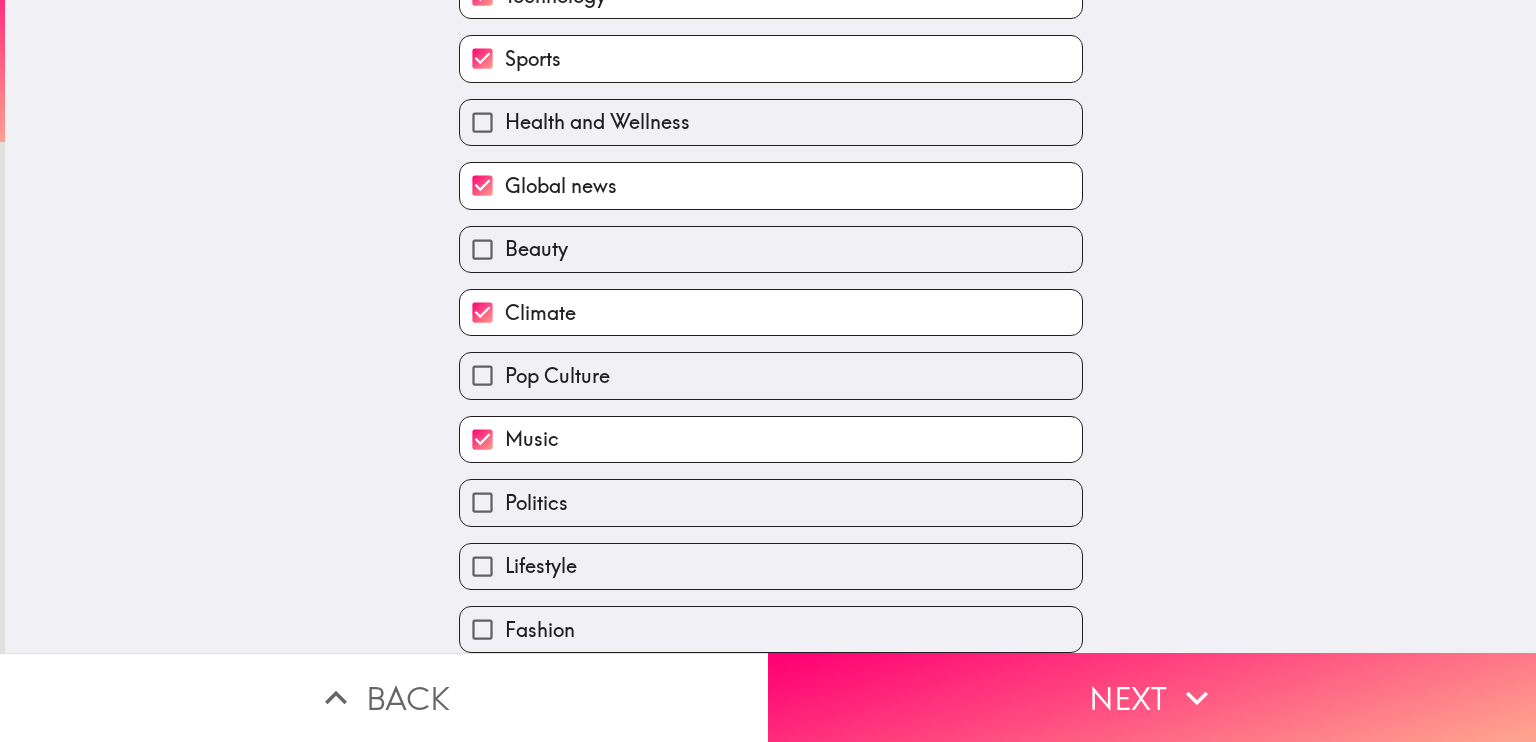 click on "Politics" at bounding box center (482, 502) 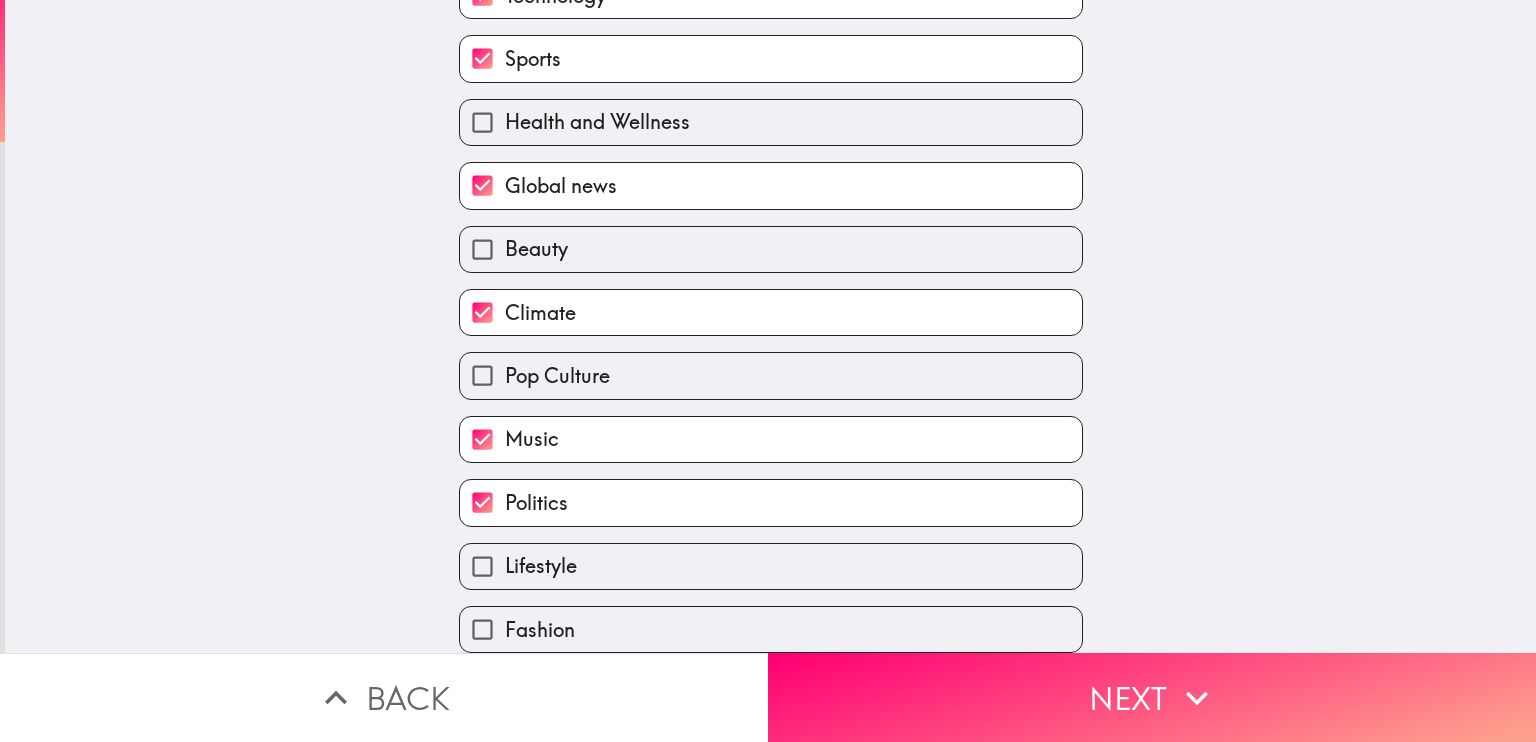 click on "Fashion" at bounding box center (482, 629) 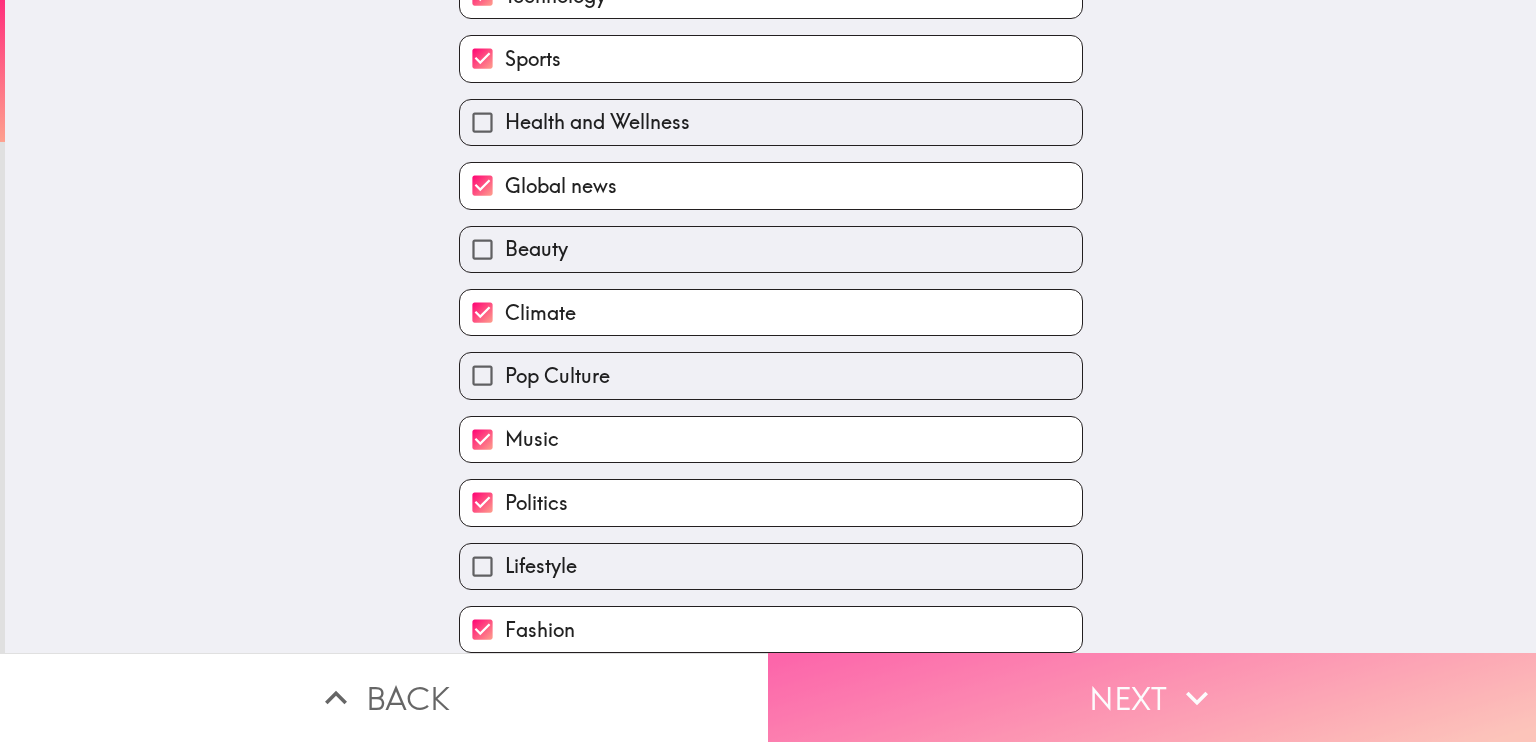click on "Next" at bounding box center [1152, 697] 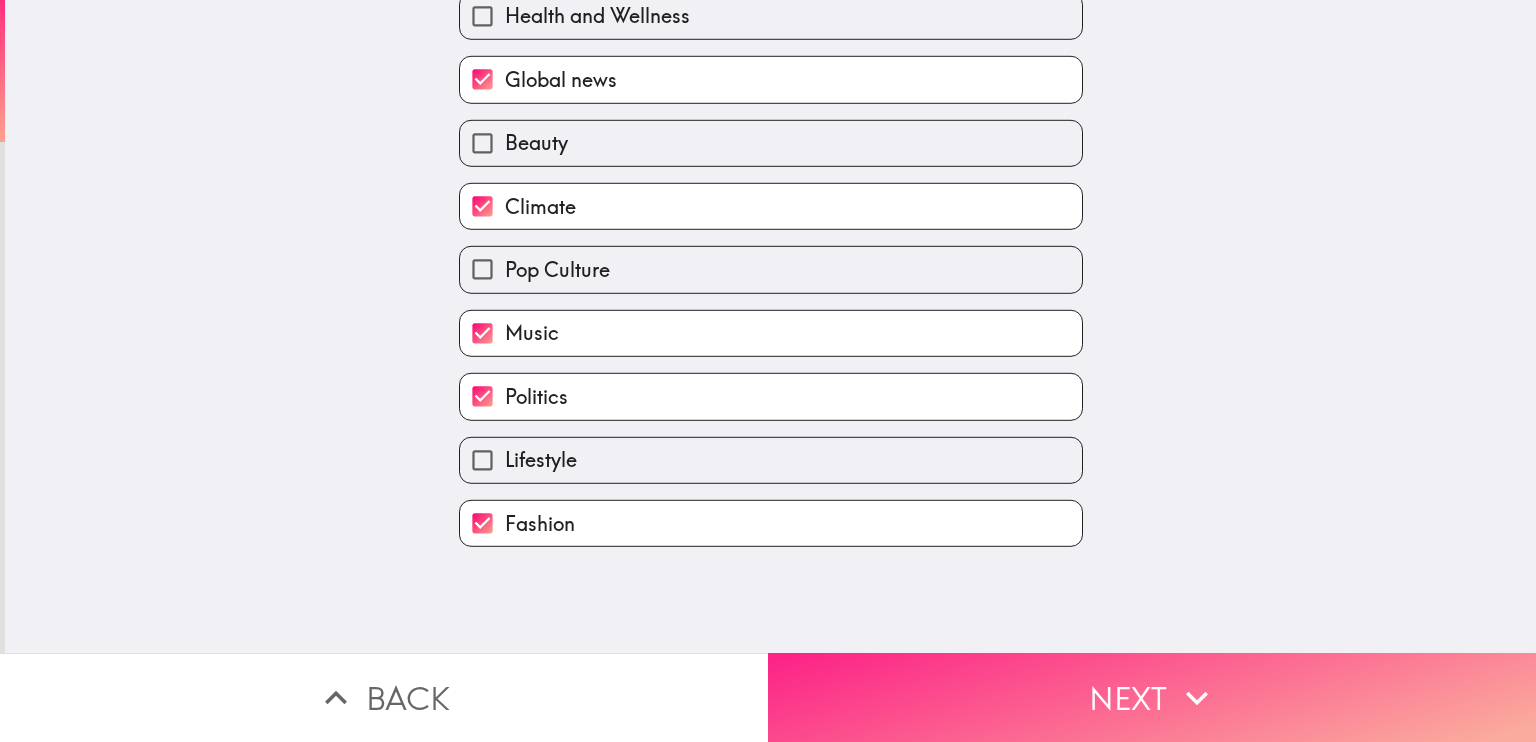 scroll, scrollTop: 0, scrollLeft: 0, axis: both 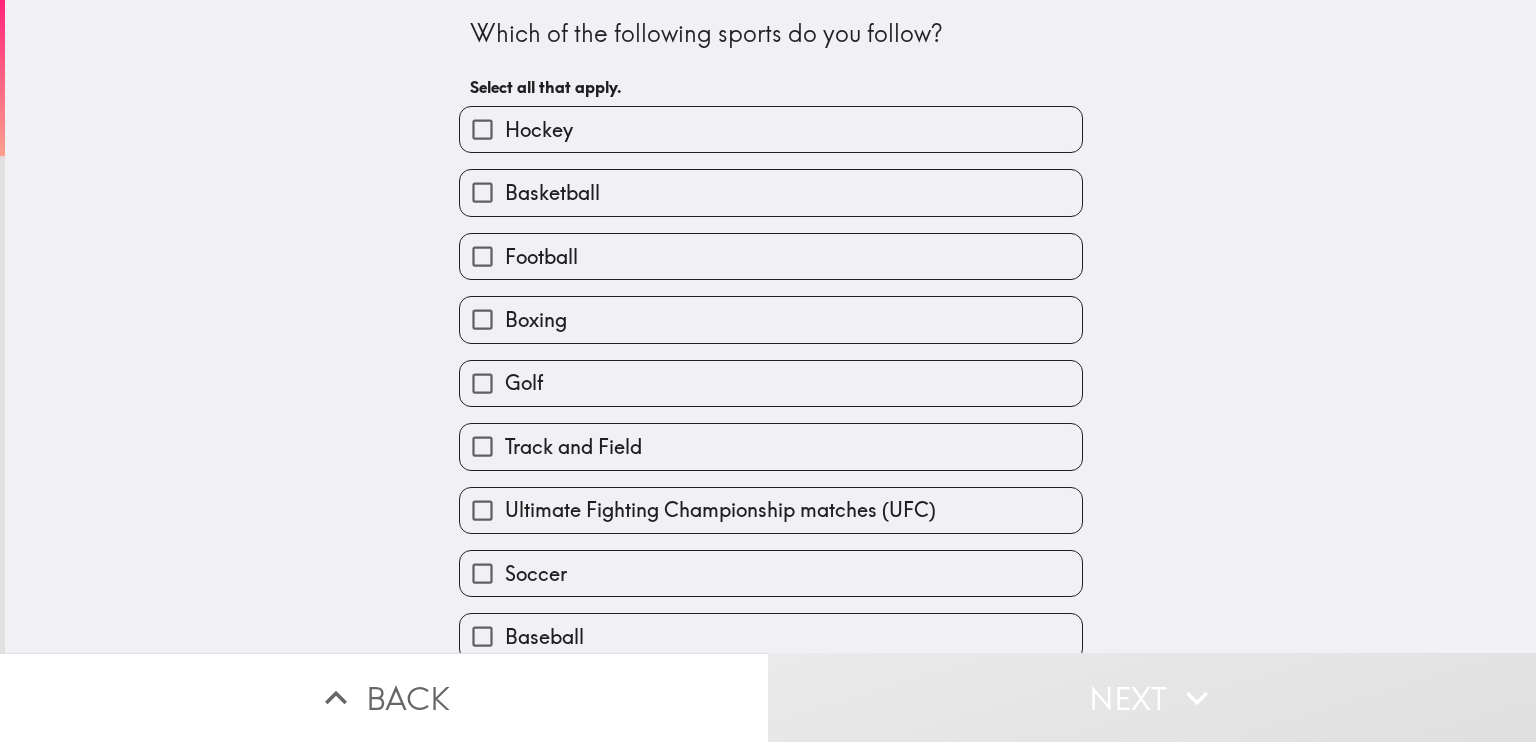 click on "Soccer" at bounding box center (482, 573) 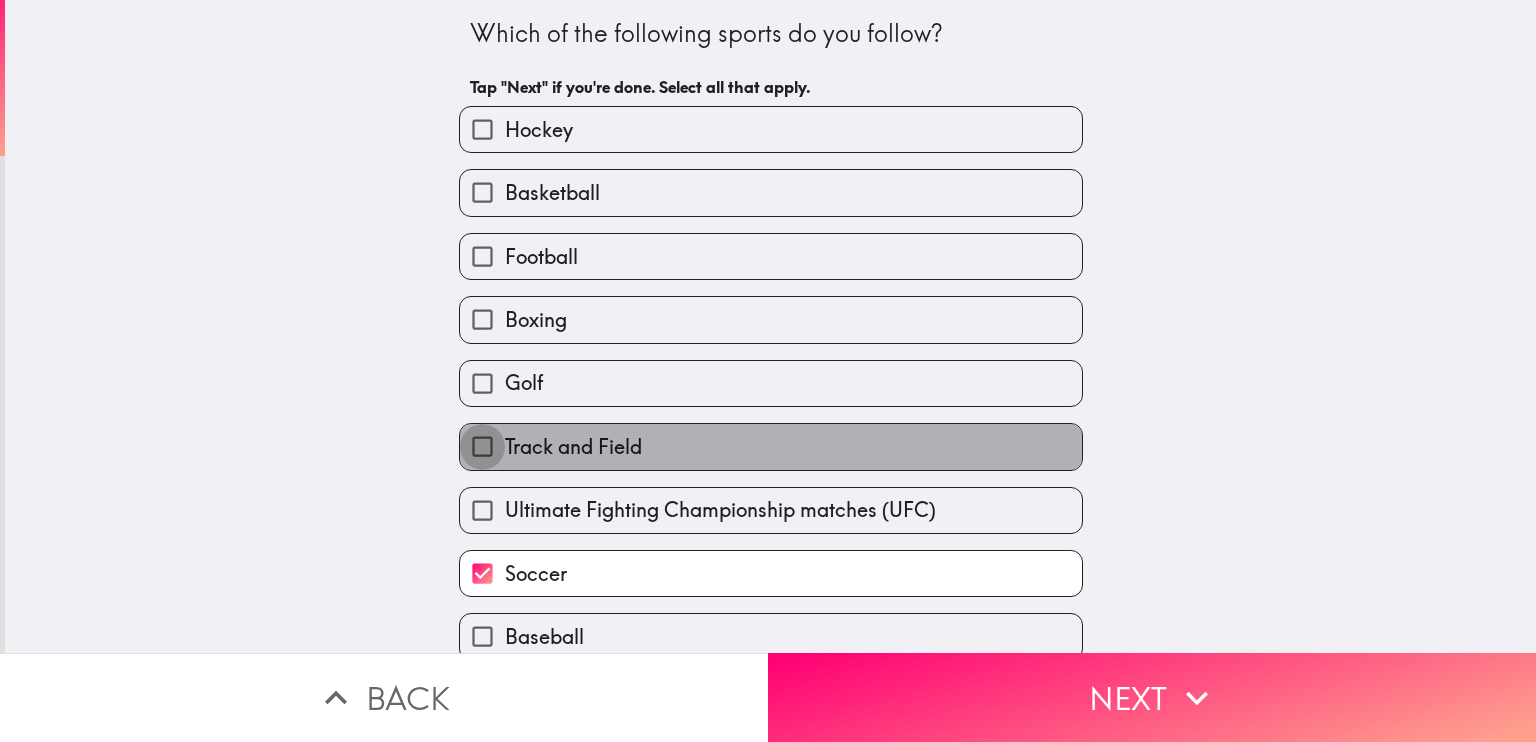click on "Track and Field" at bounding box center (482, 446) 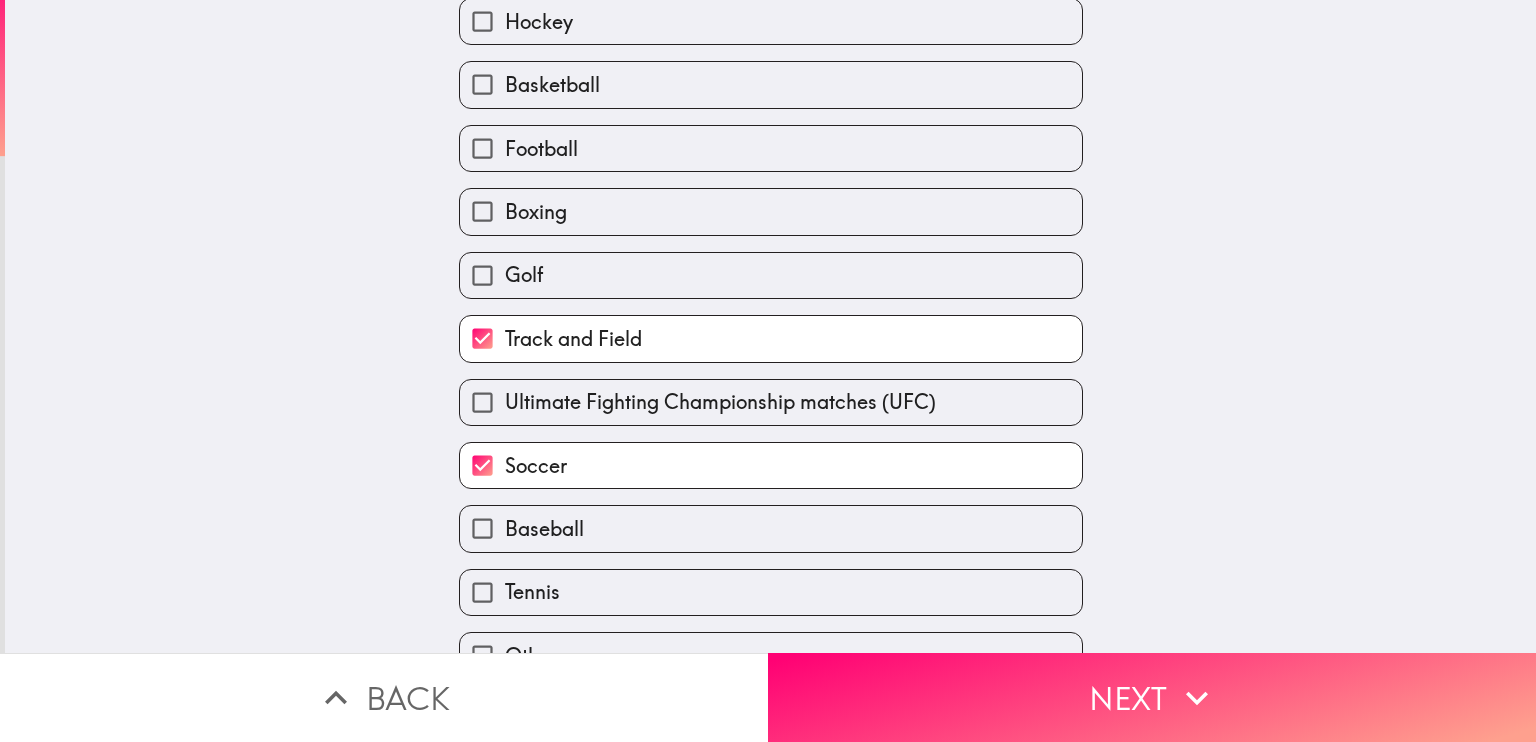 scroll, scrollTop: 144, scrollLeft: 0, axis: vertical 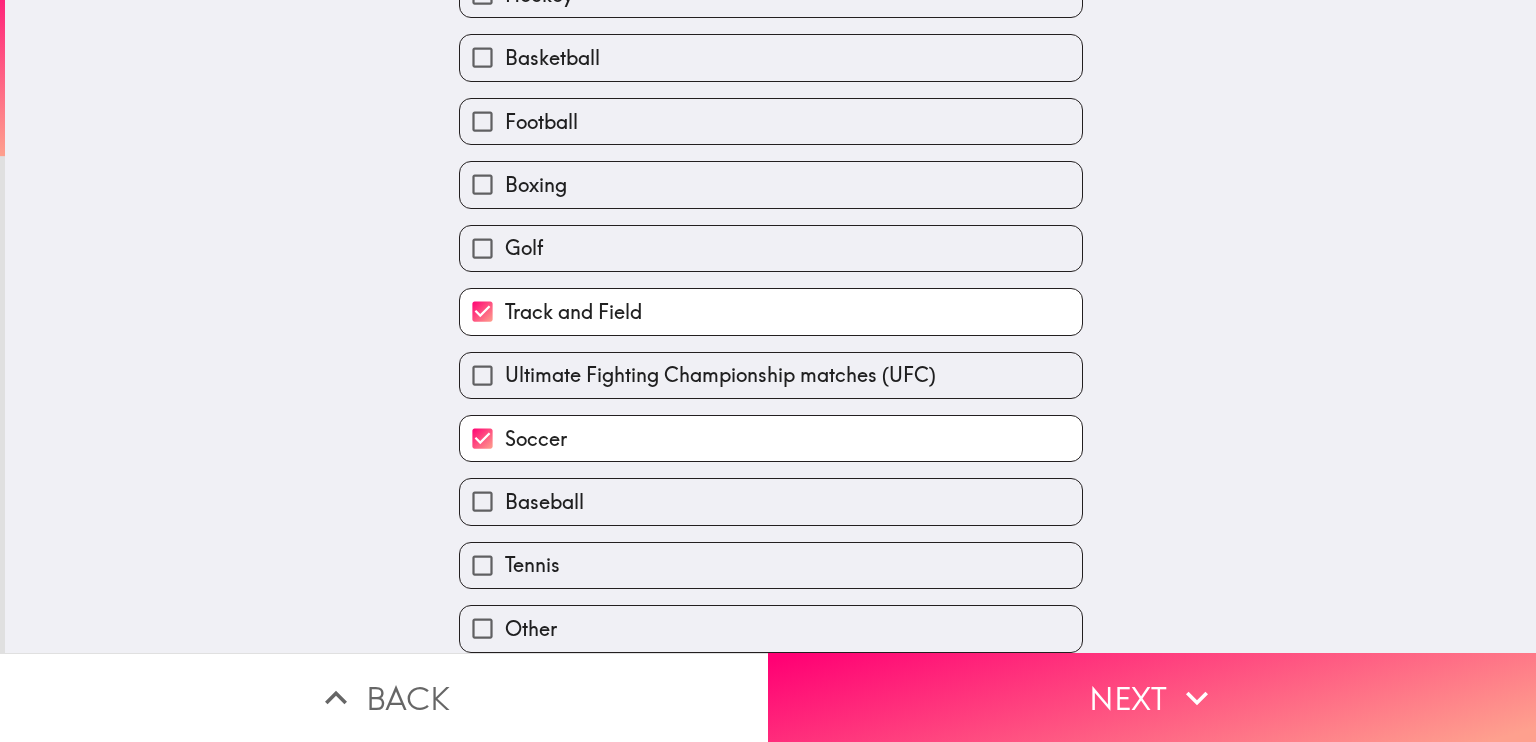 click on "Tennis" at bounding box center (482, 565) 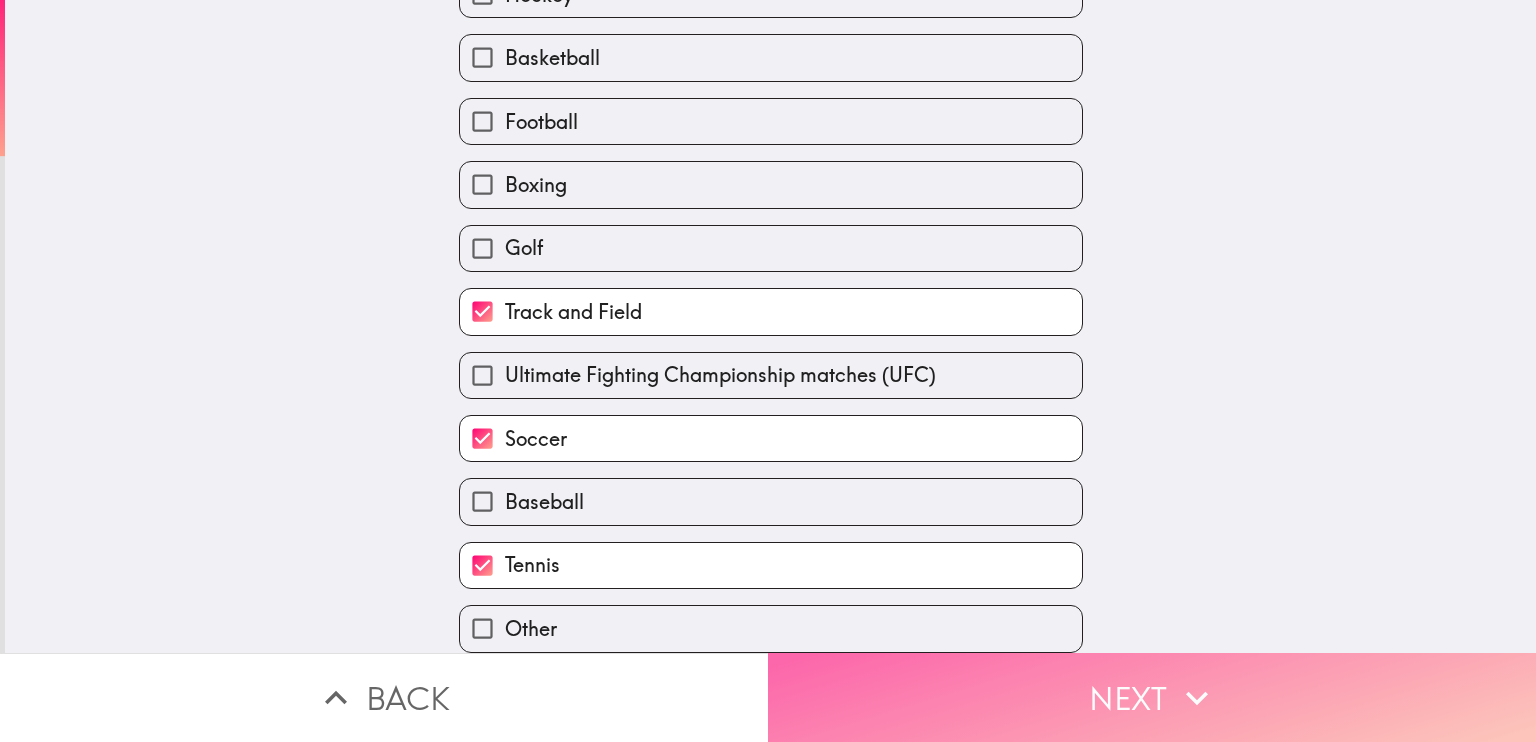 click on "Next" at bounding box center (1152, 697) 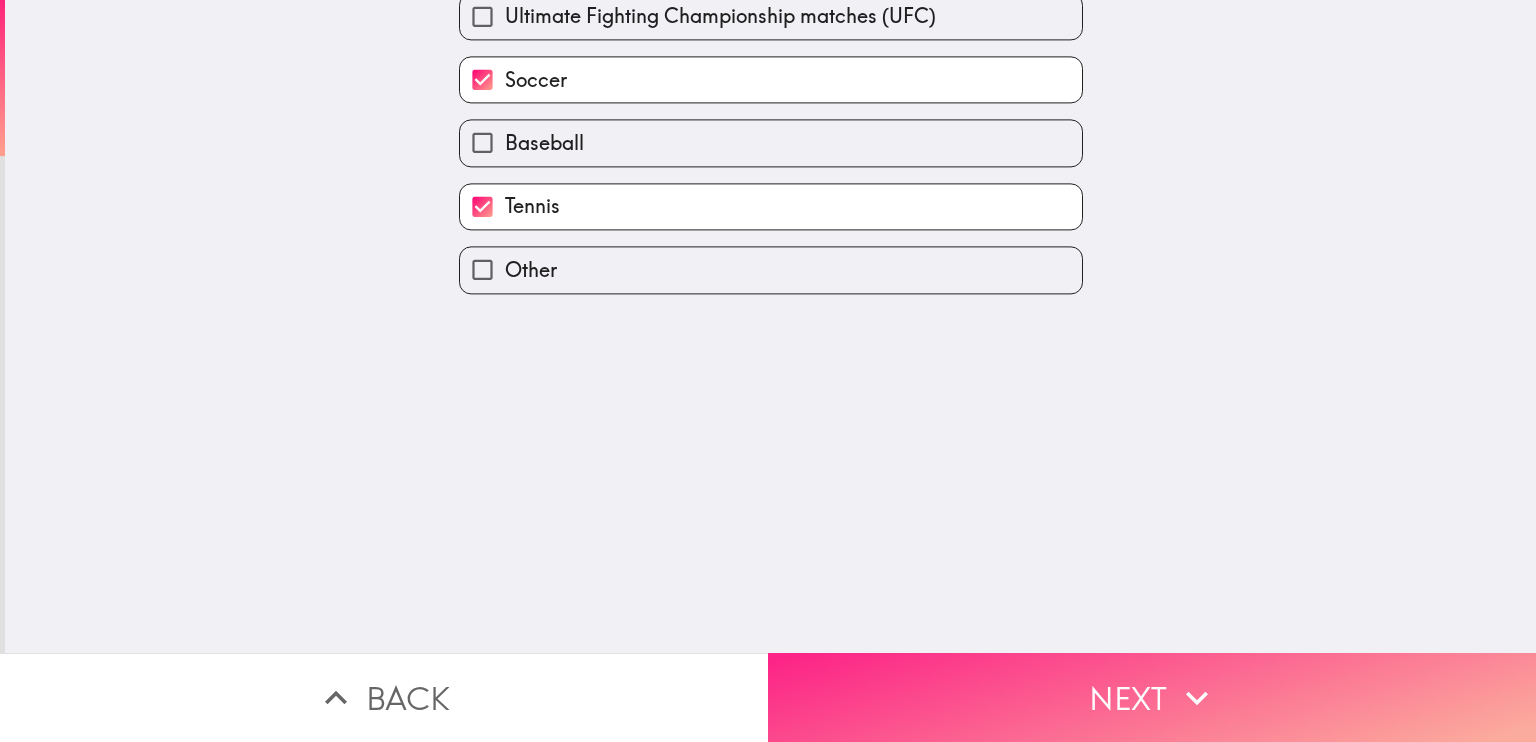 scroll, scrollTop: 0, scrollLeft: 0, axis: both 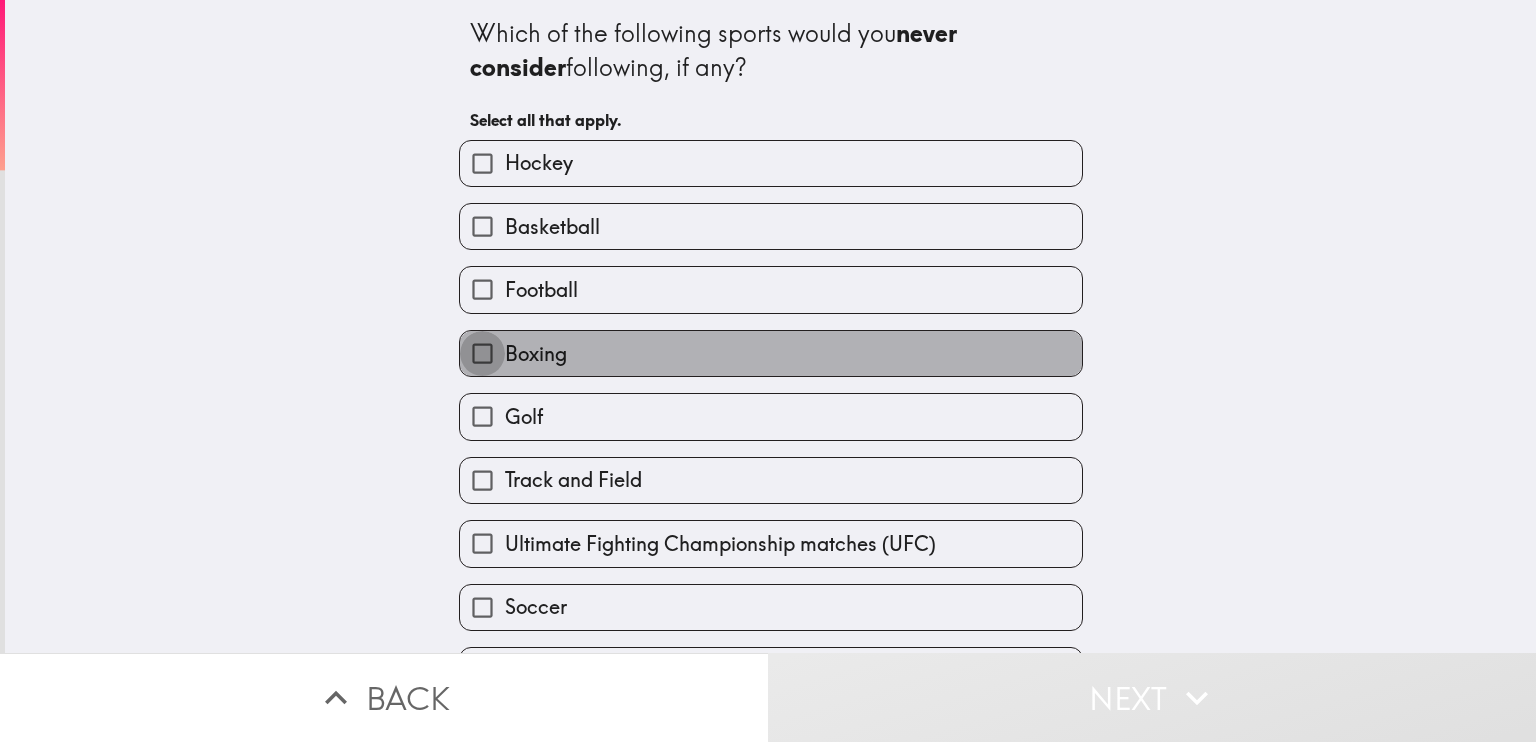 click on "Boxing" at bounding box center (482, 353) 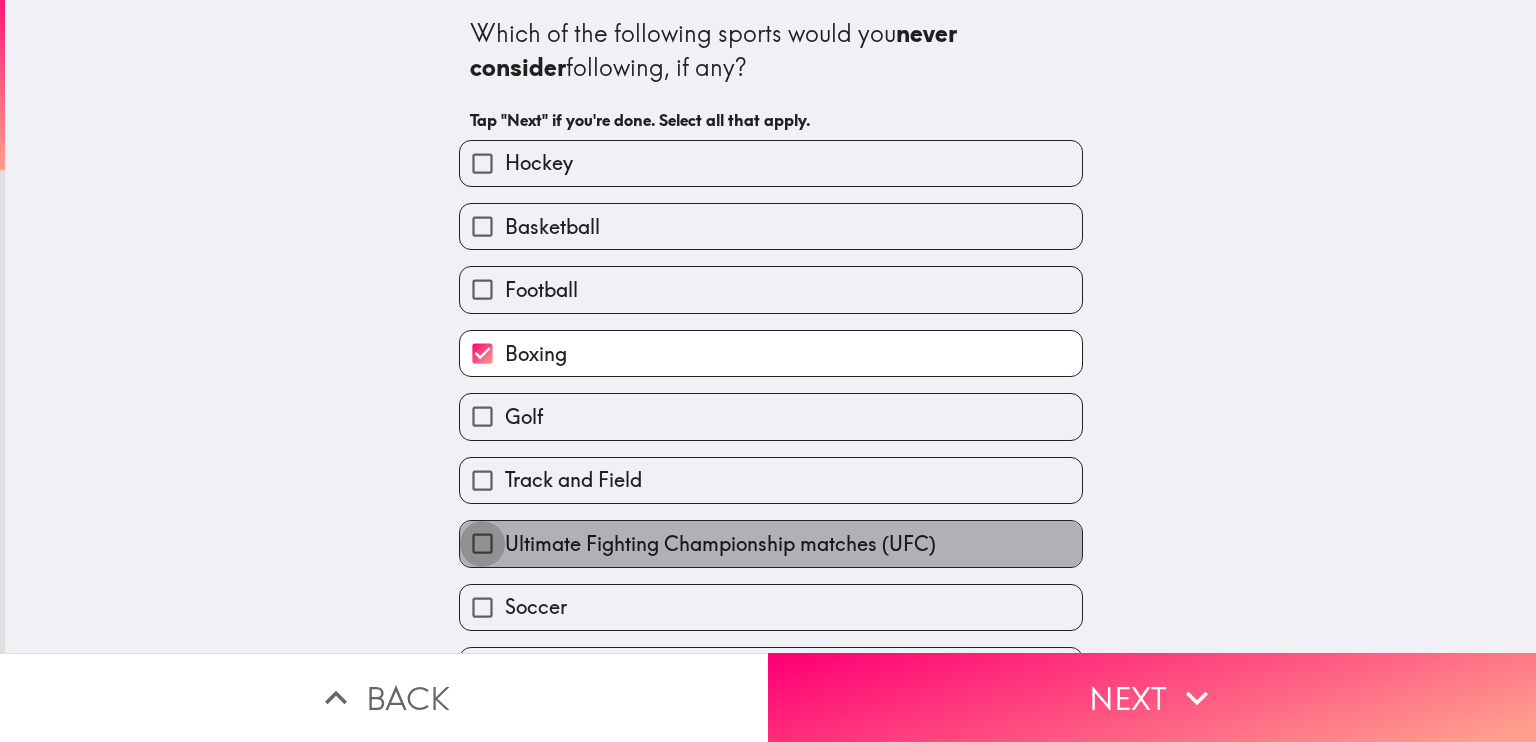 click on "Ultimate Fighting Championship matches (UFC)" at bounding box center [482, 543] 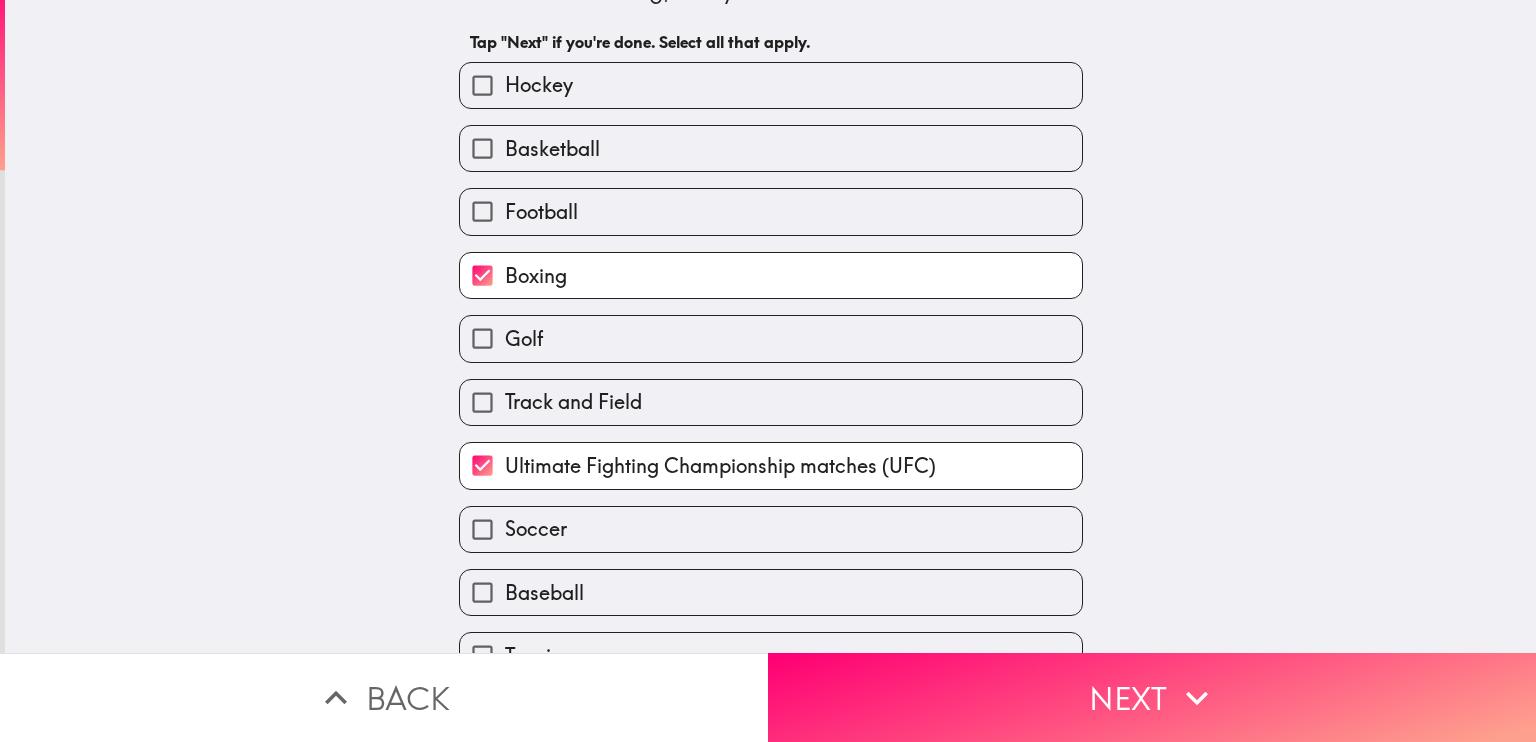 scroll, scrollTop: 241, scrollLeft: 0, axis: vertical 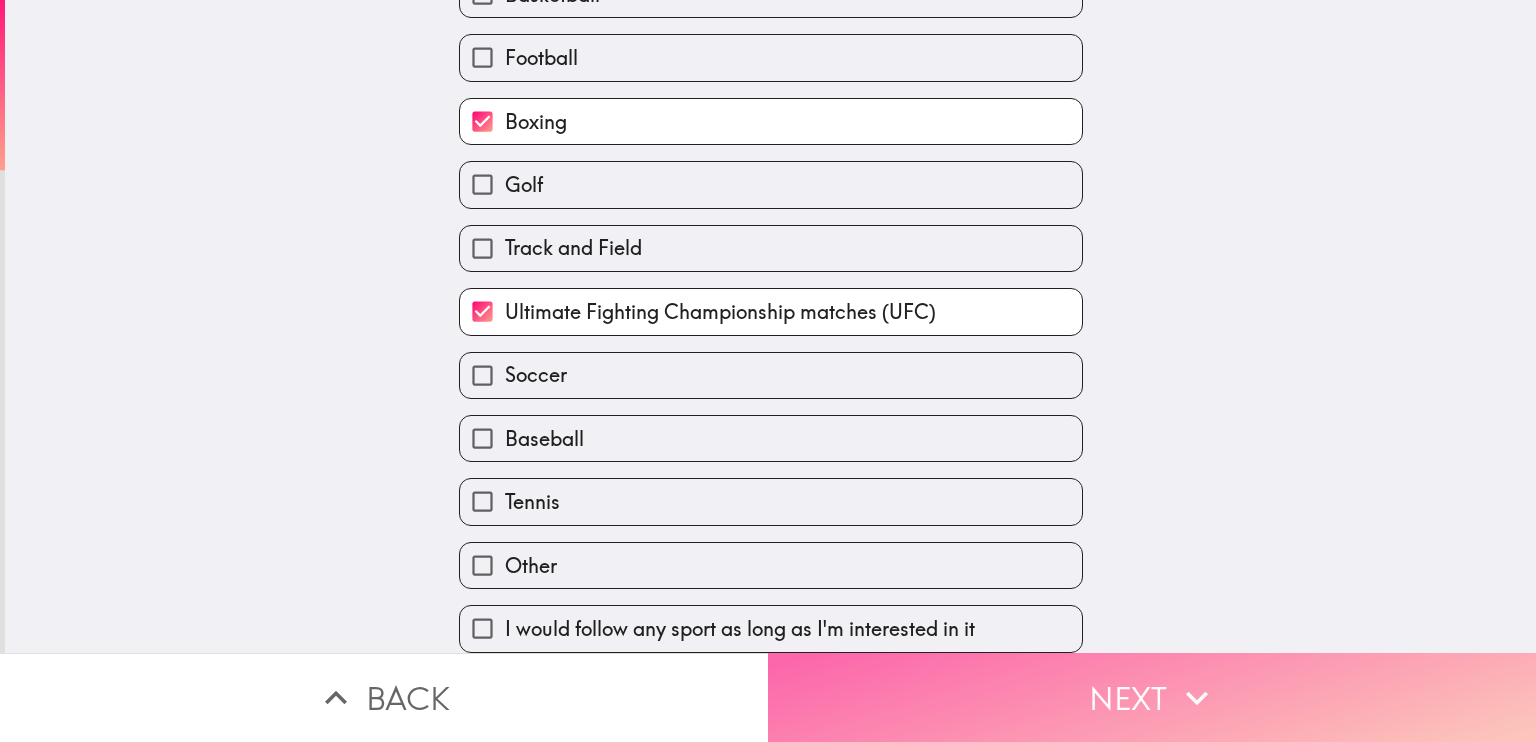 click on "Next" at bounding box center (1152, 697) 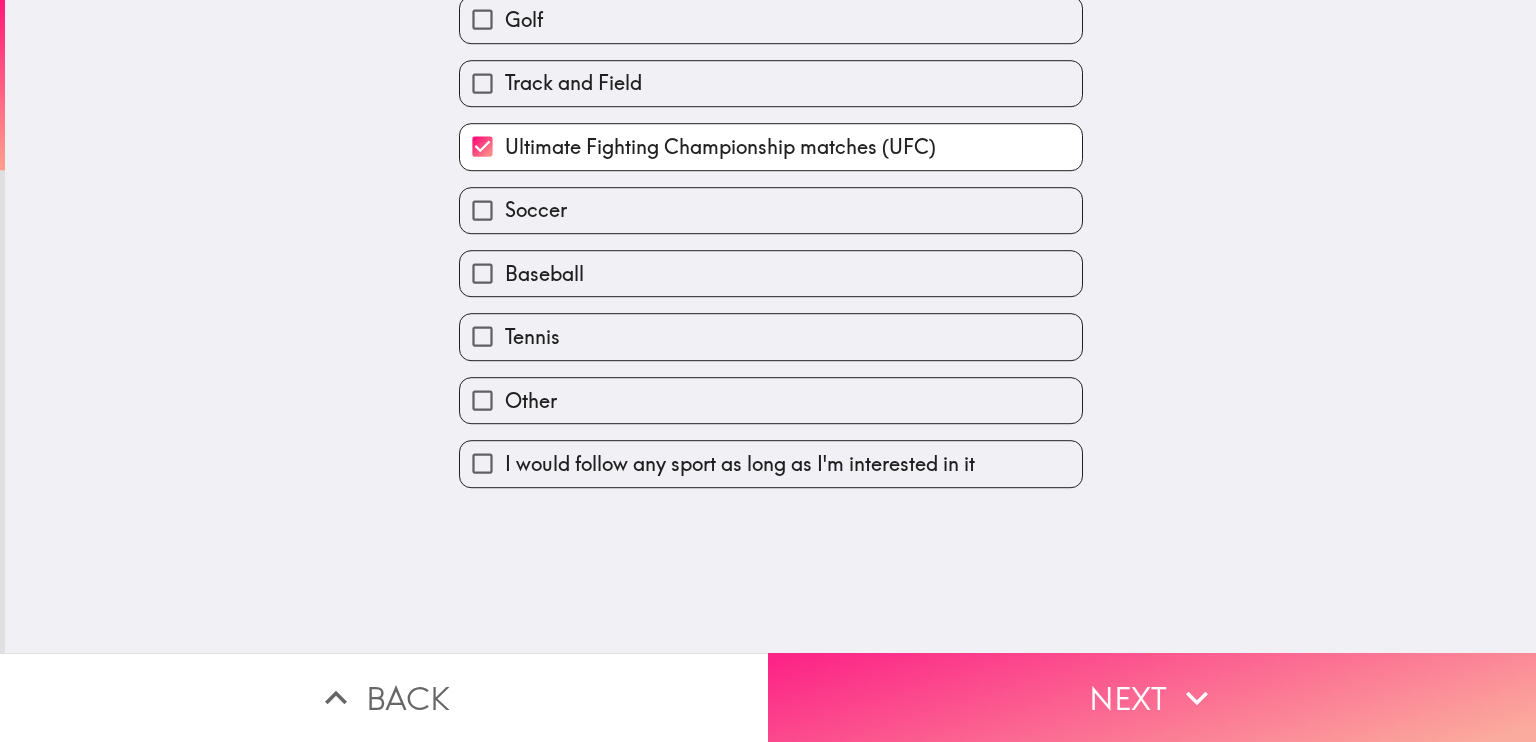 scroll, scrollTop: 0, scrollLeft: 0, axis: both 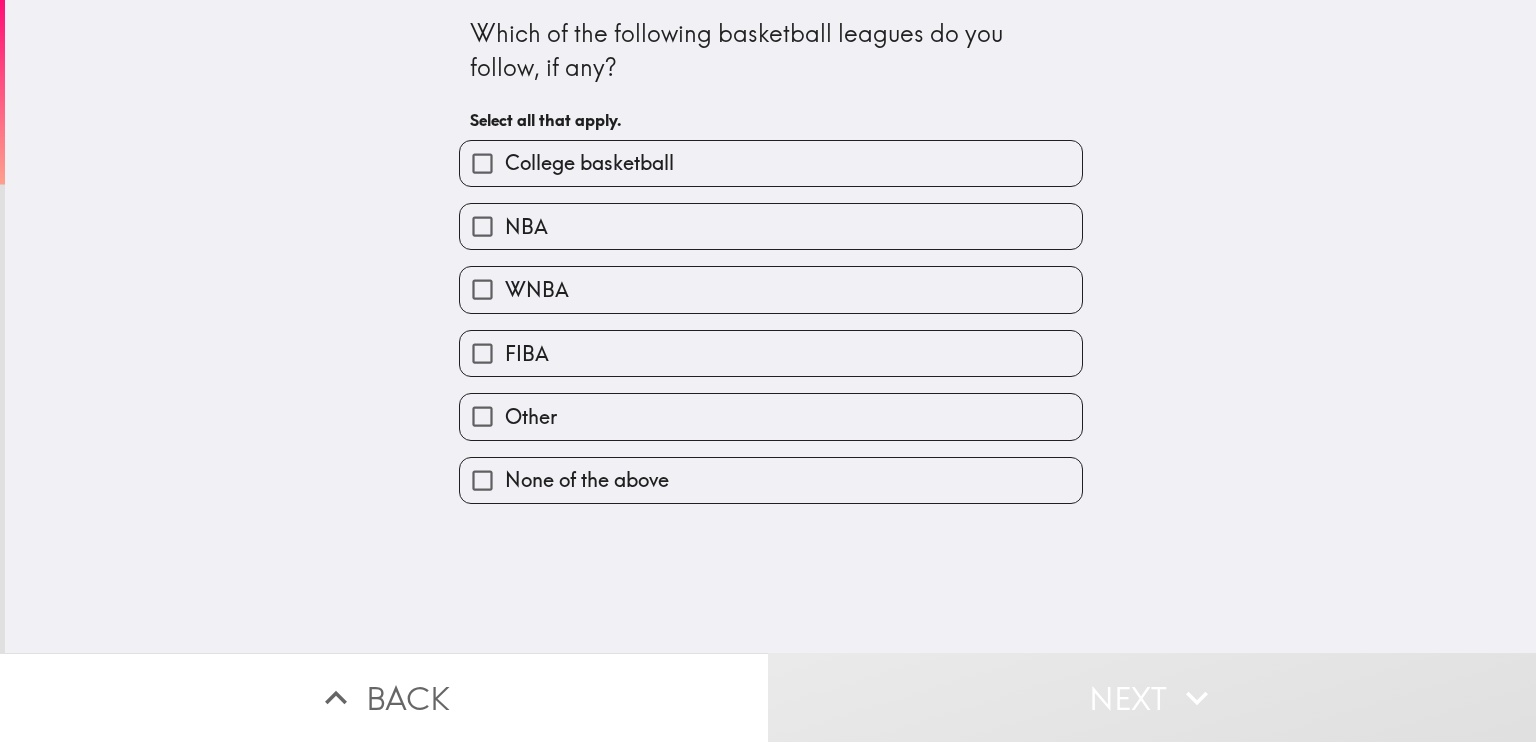 click on "NBA" at bounding box center (482, 226) 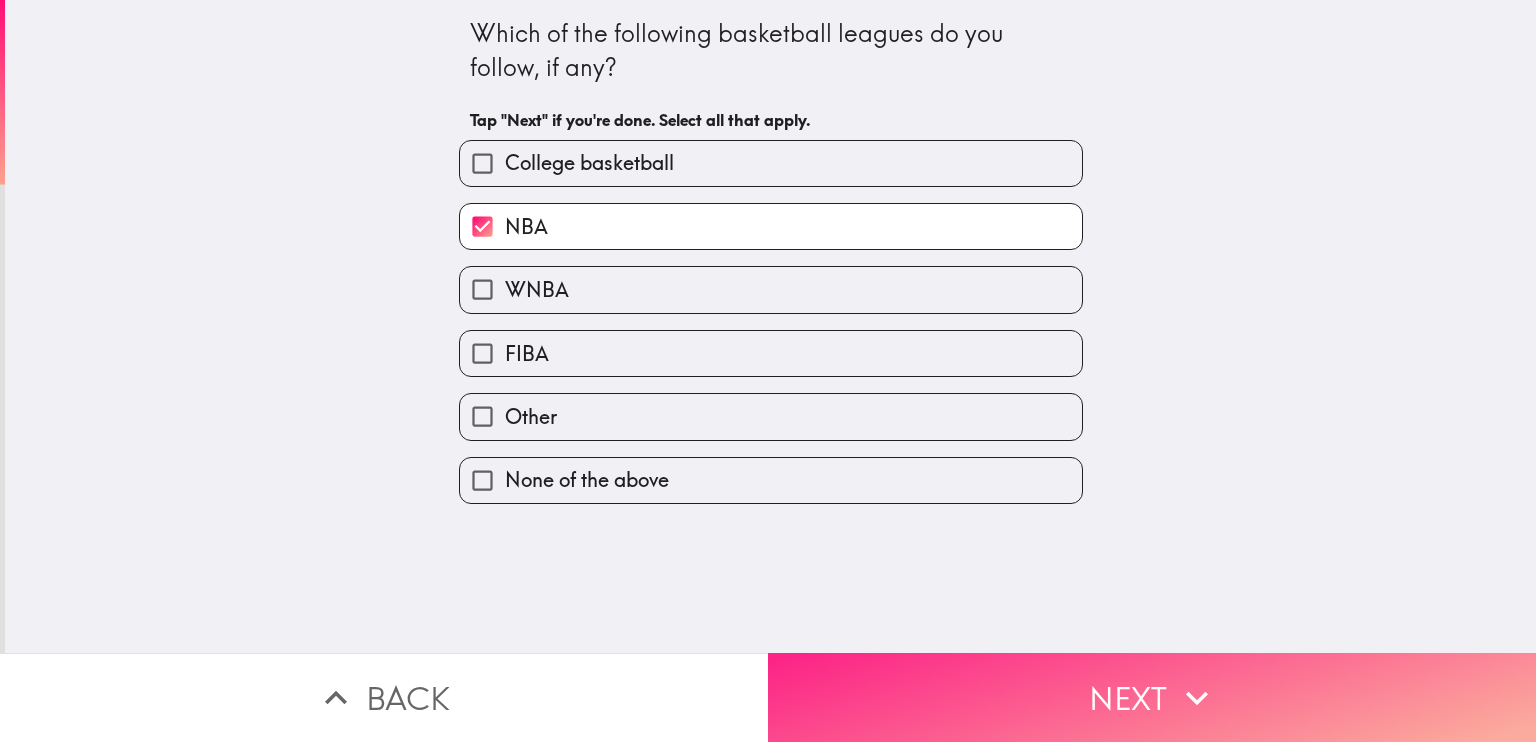 click on "Next" at bounding box center [1152, 697] 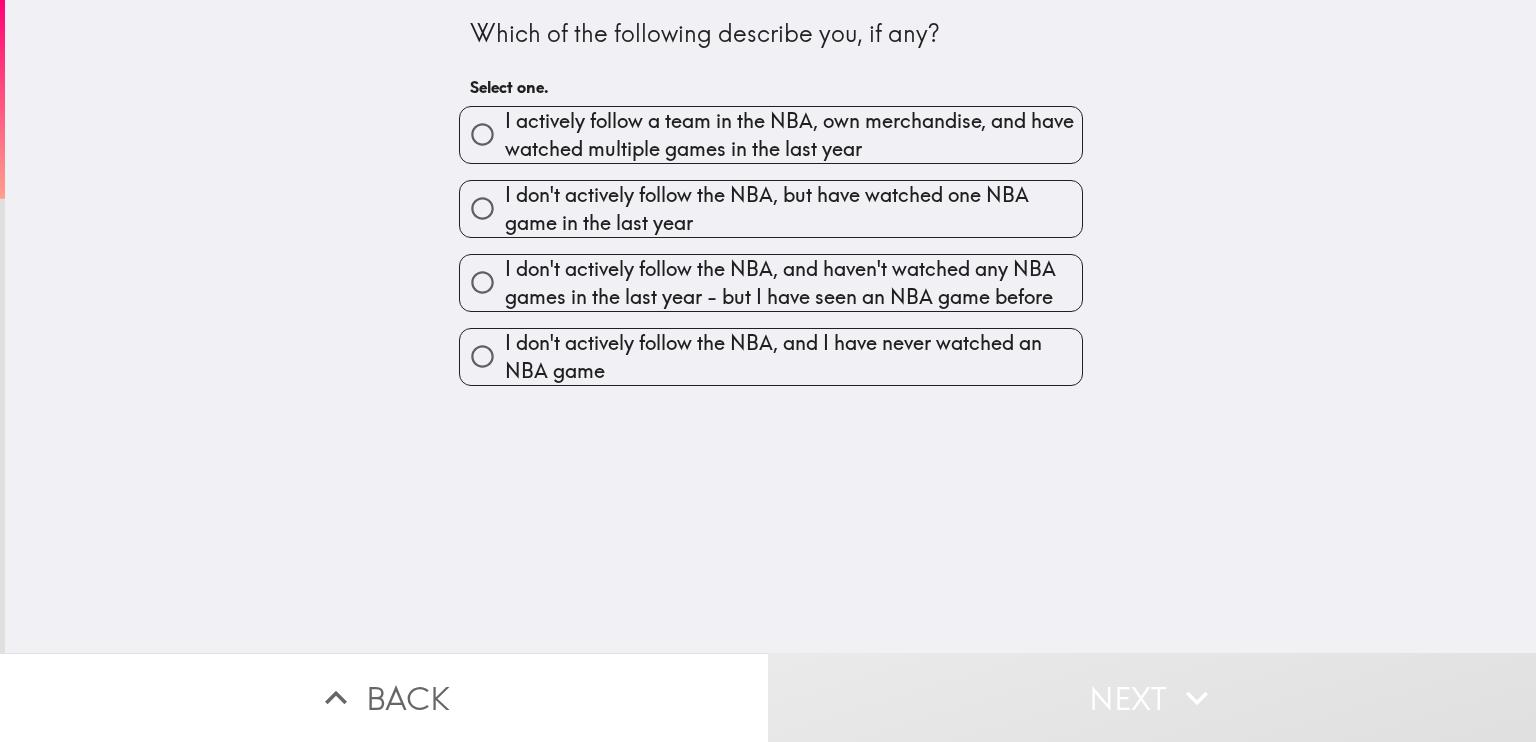 click on "I don't actively follow the NBA, but have watched one NBA game in the last year" at bounding box center [482, 208] 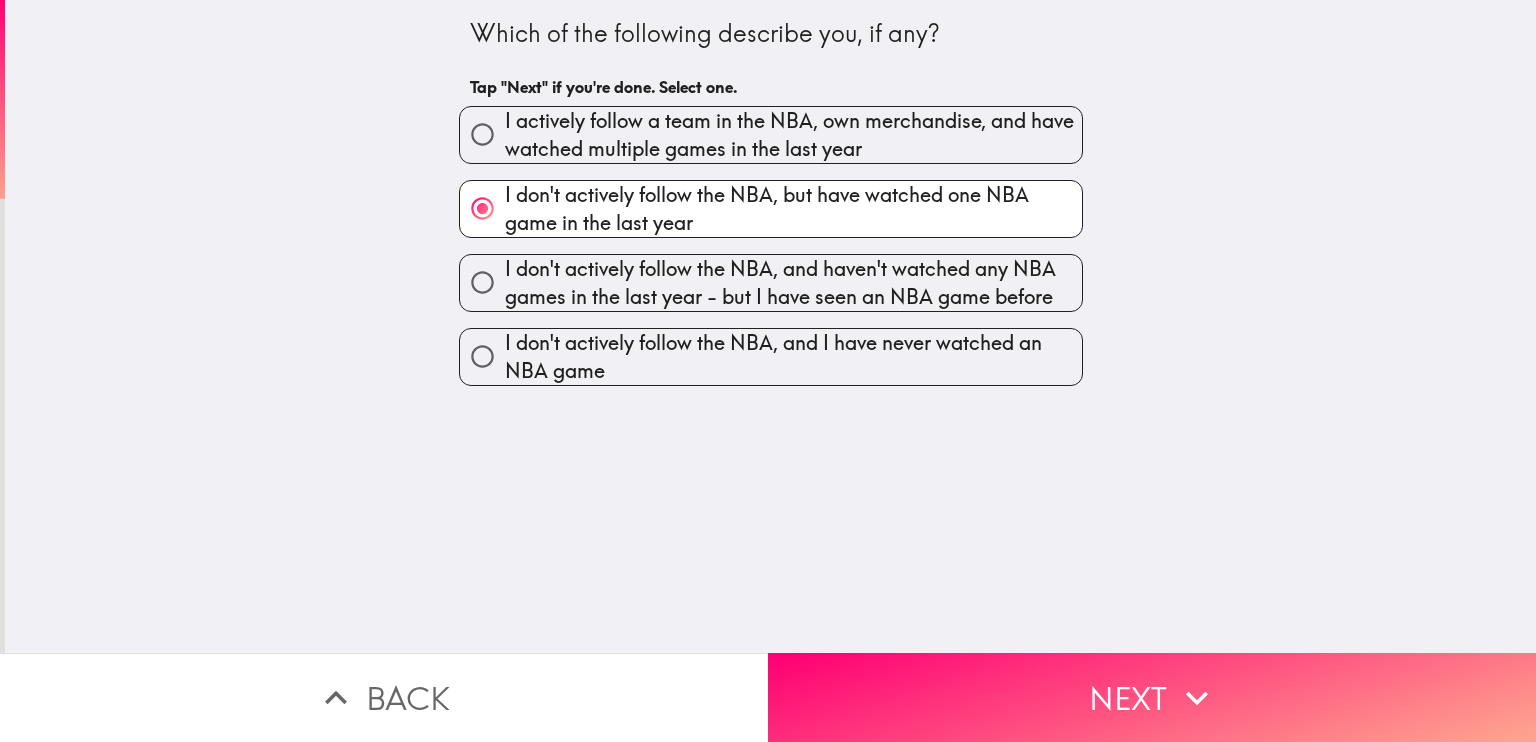 drag, startPoint x: 1134, startPoint y: 680, endPoint x: 1075, endPoint y: 694, distance: 60.63827 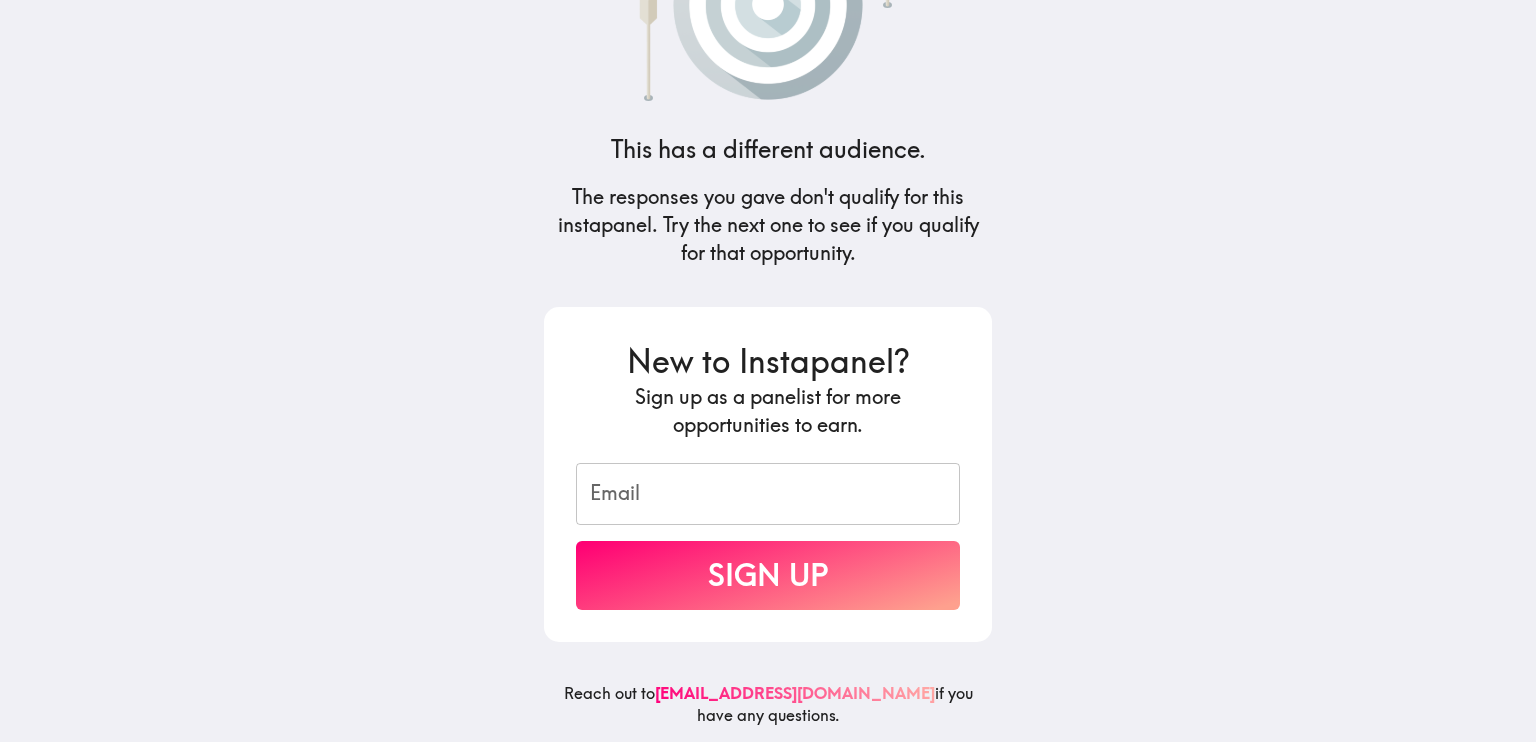 scroll, scrollTop: 0, scrollLeft: 0, axis: both 